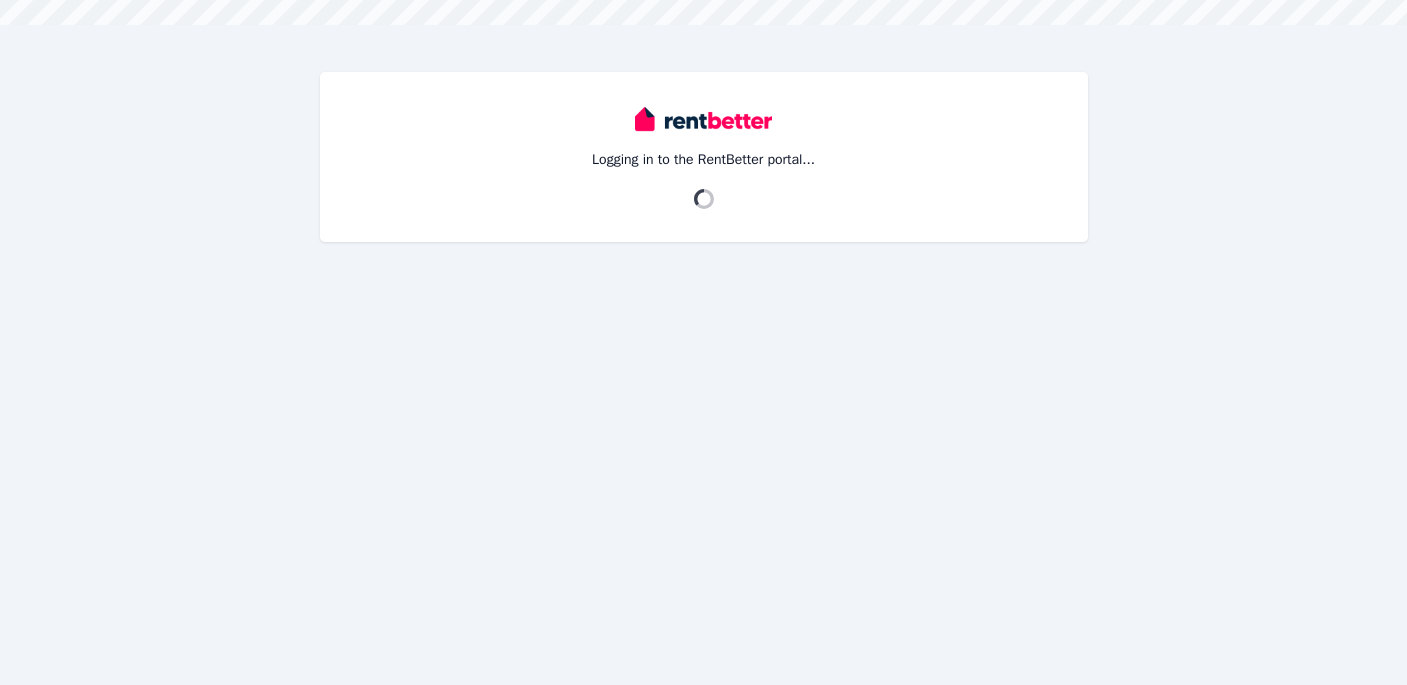 scroll, scrollTop: 0, scrollLeft: 0, axis: both 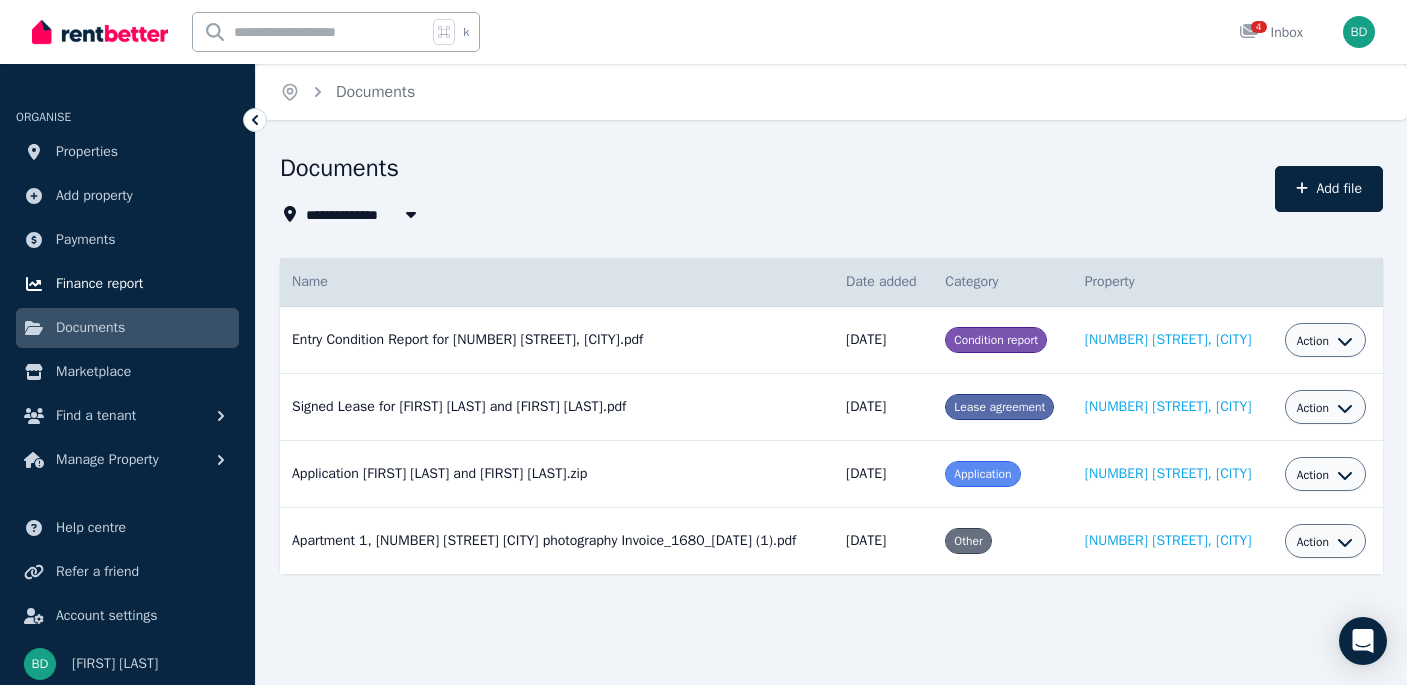 click on "Finance report" at bounding box center (127, 284) 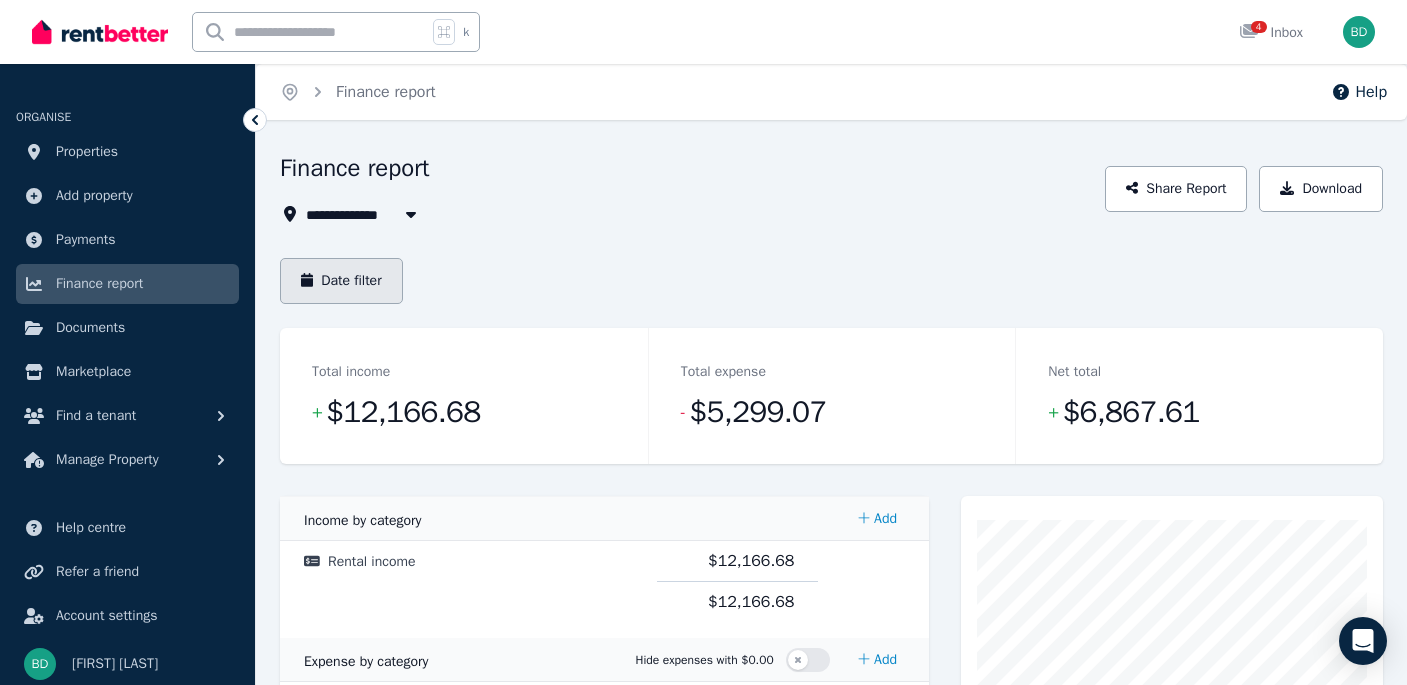 click on "Date filter" at bounding box center (341, 281) 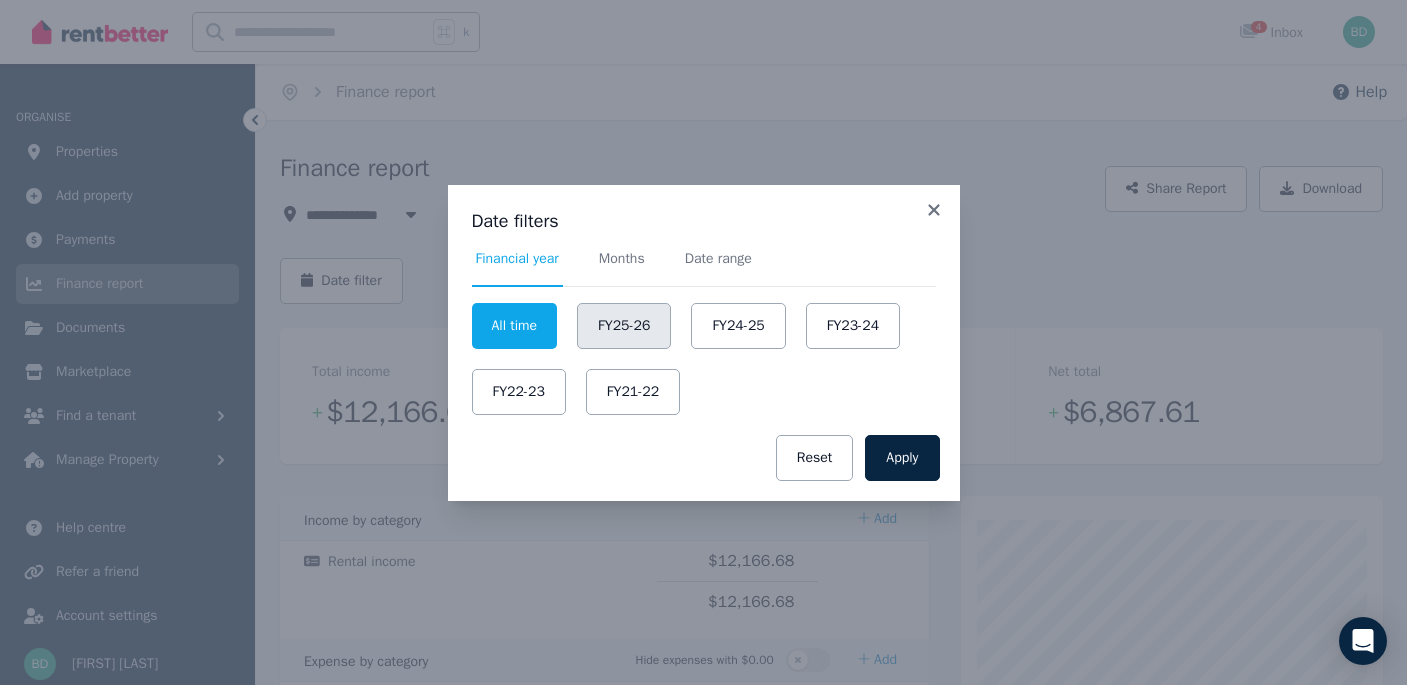 click on "FY25-26" at bounding box center (624, 326) 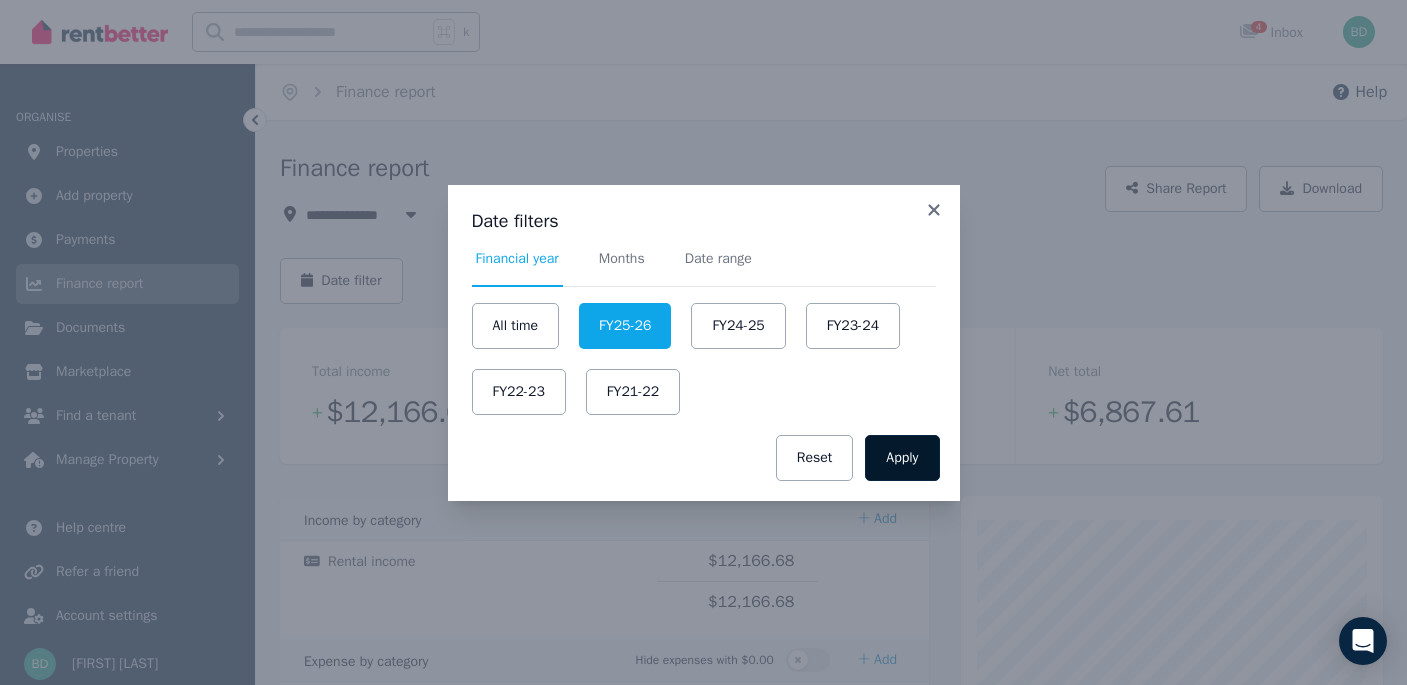 click on "Apply" at bounding box center (902, 458) 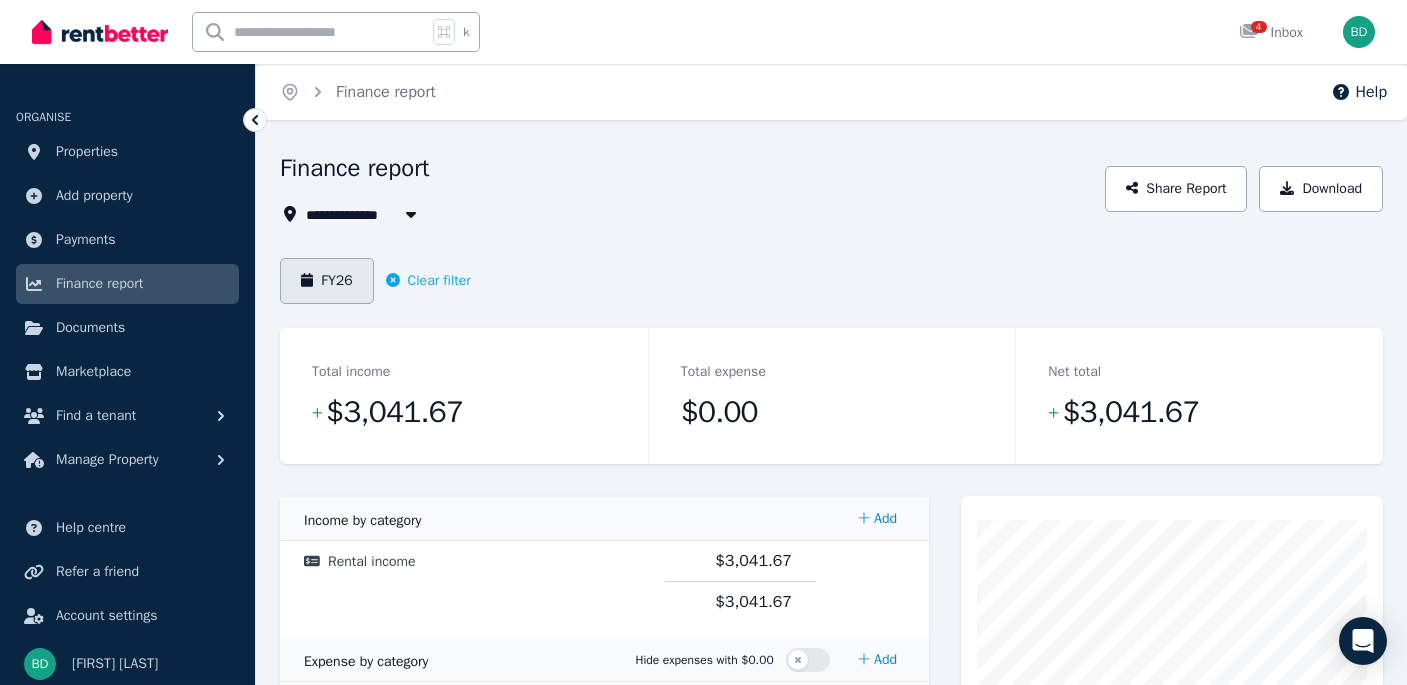 click on "FY26" at bounding box center (327, 281) 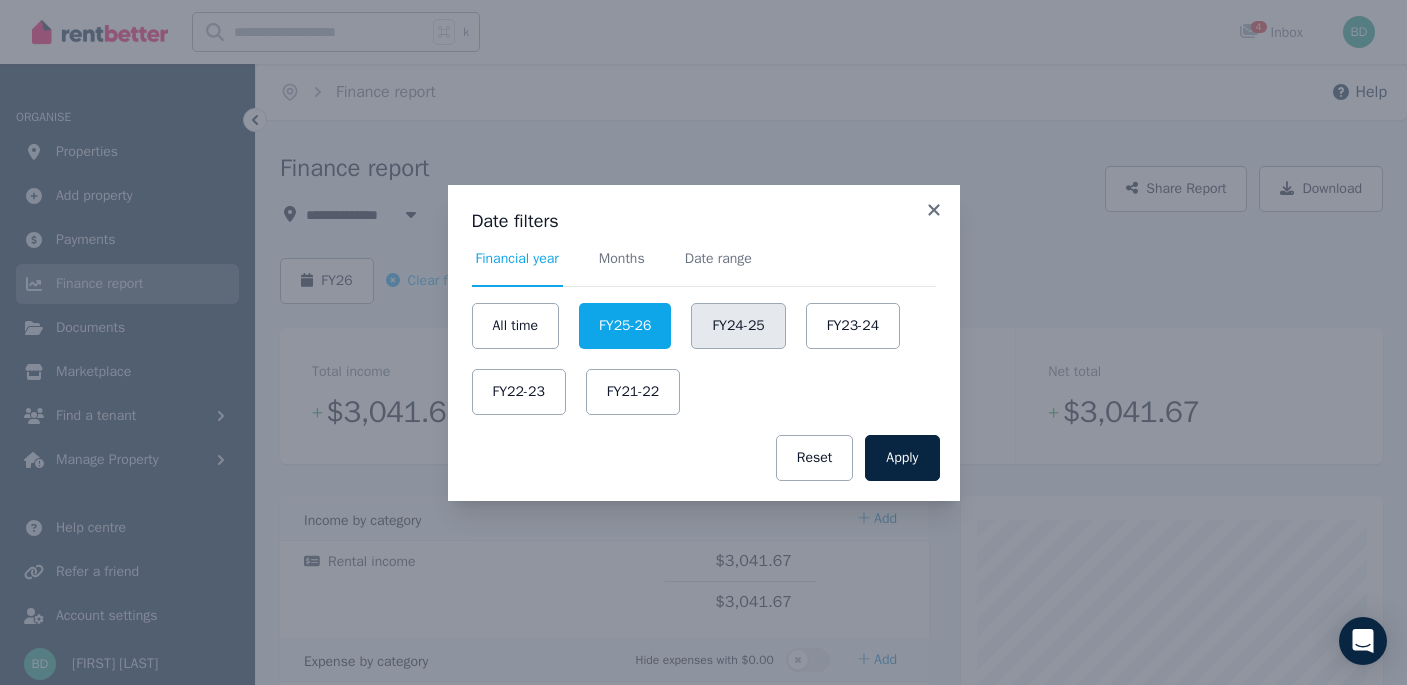 click on "FY24-25" at bounding box center [738, 326] 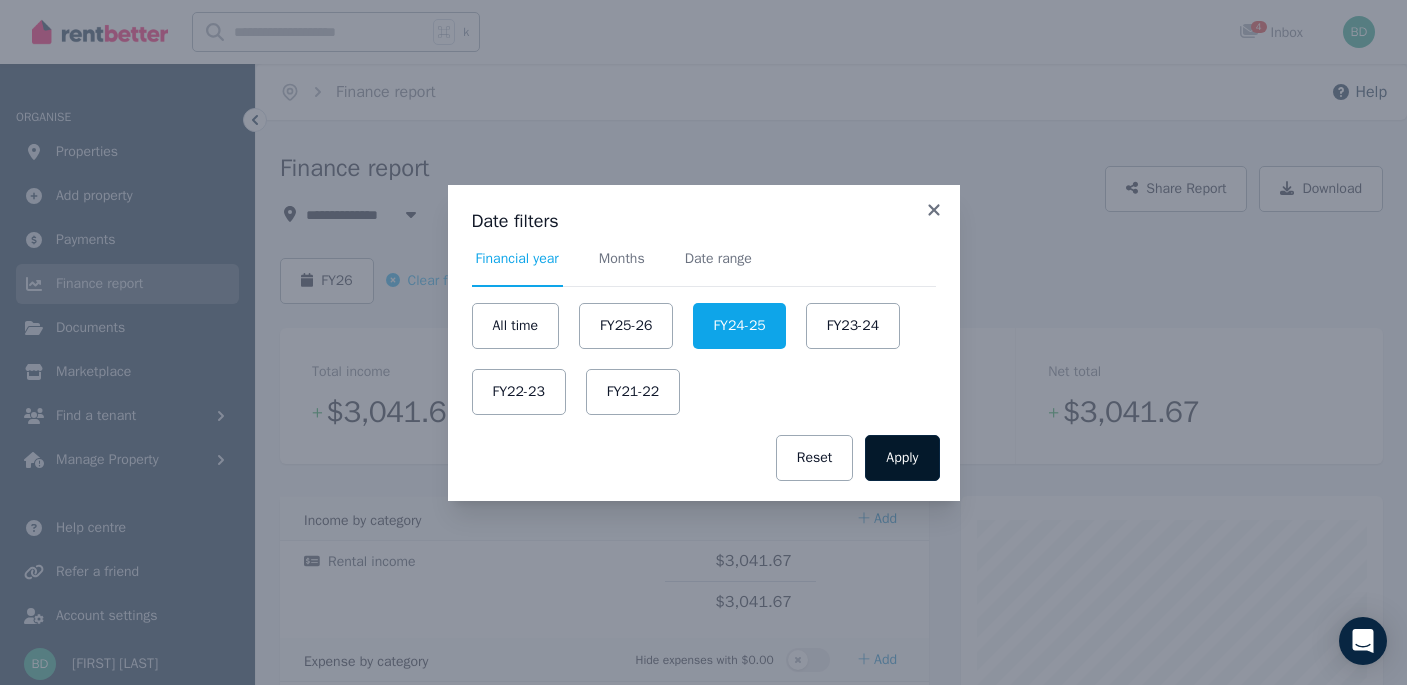 click on "Apply" at bounding box center (902, 458) 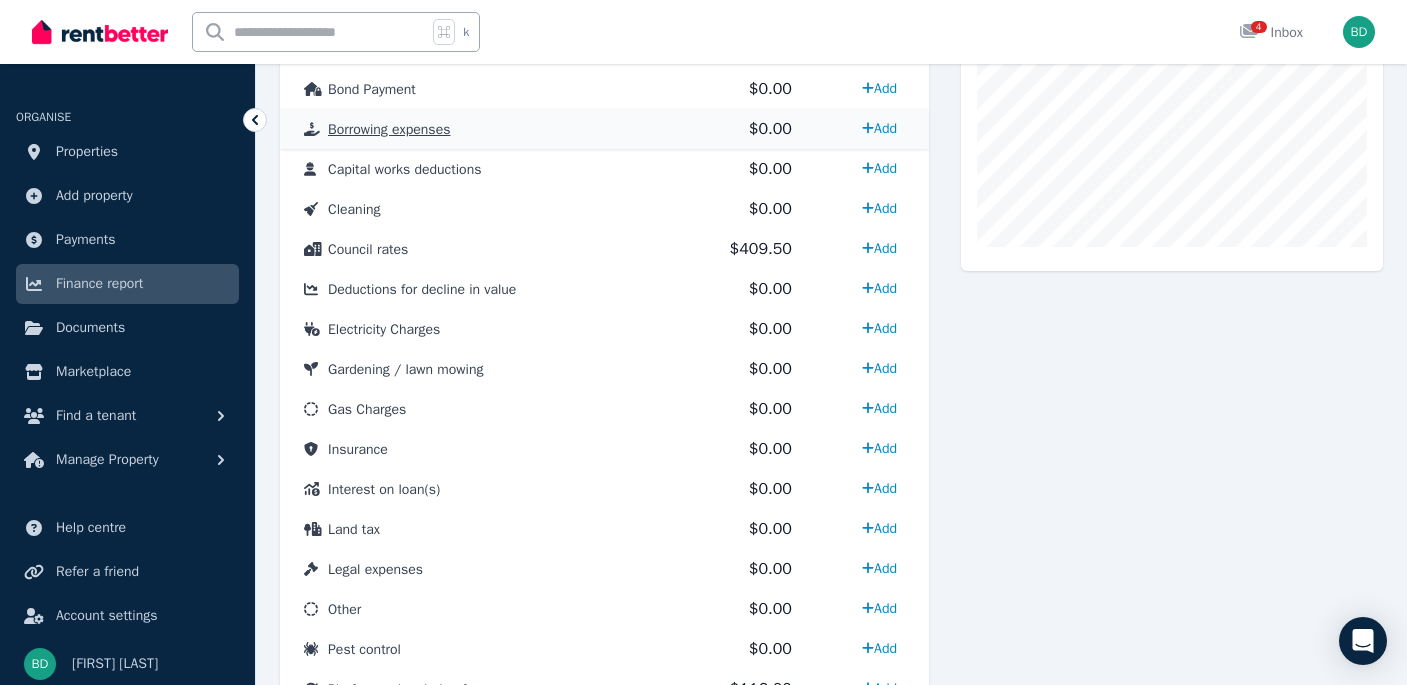 scroll, scrollTop: 697, scrollLeft: 0, axis: vertical 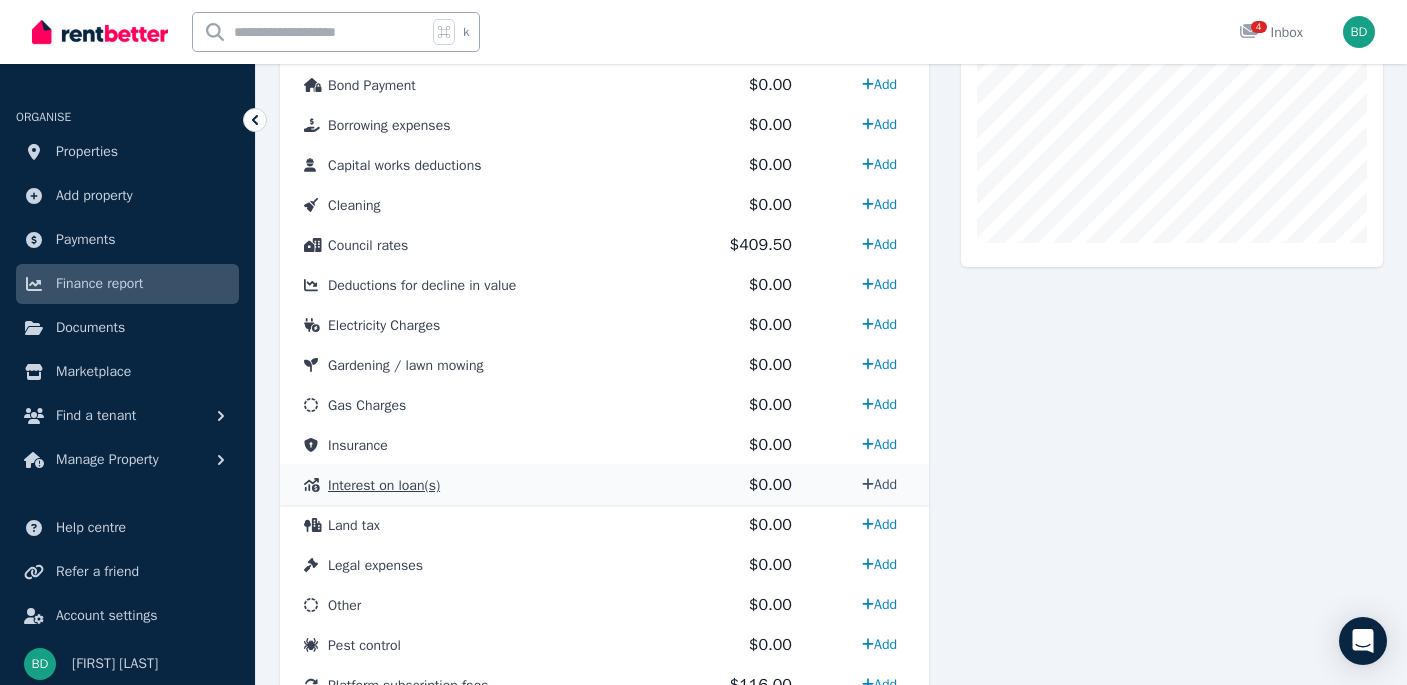 click on "Add" at bounding box center (879, 484) 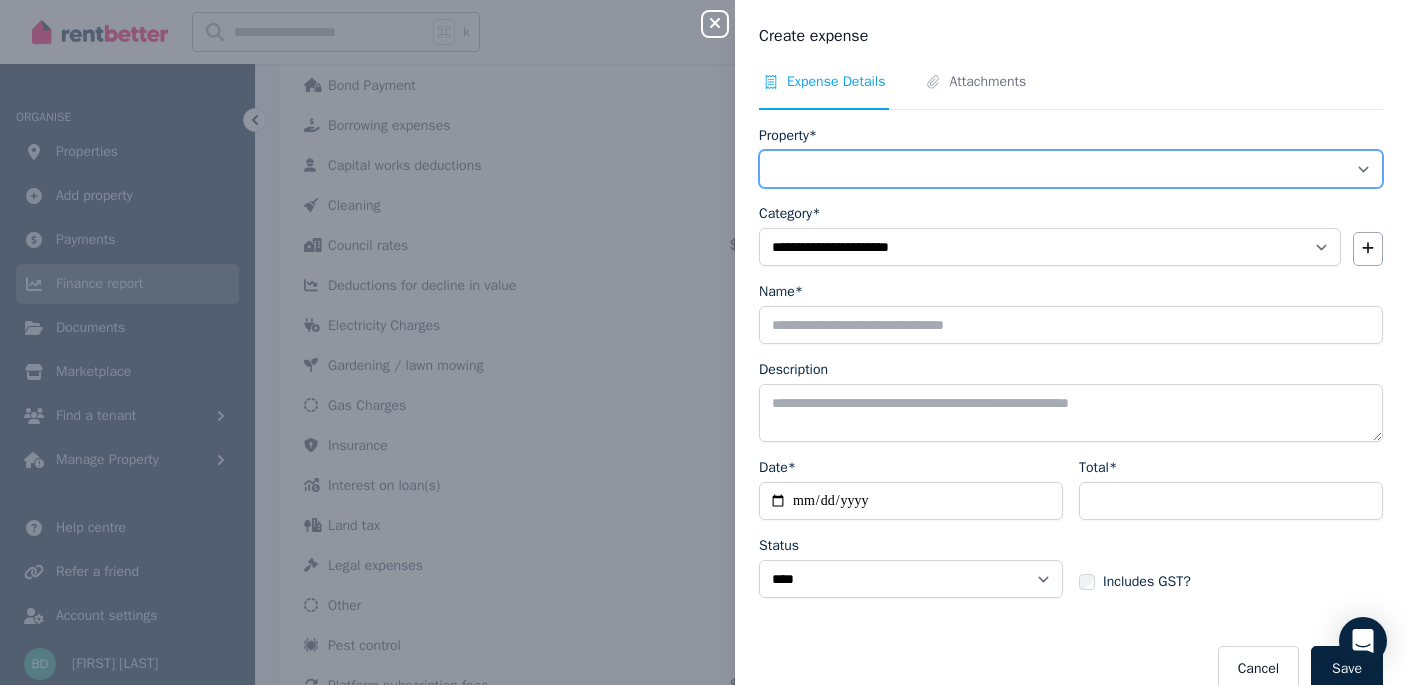 click on "**********" at bounding box center [1071, 169] 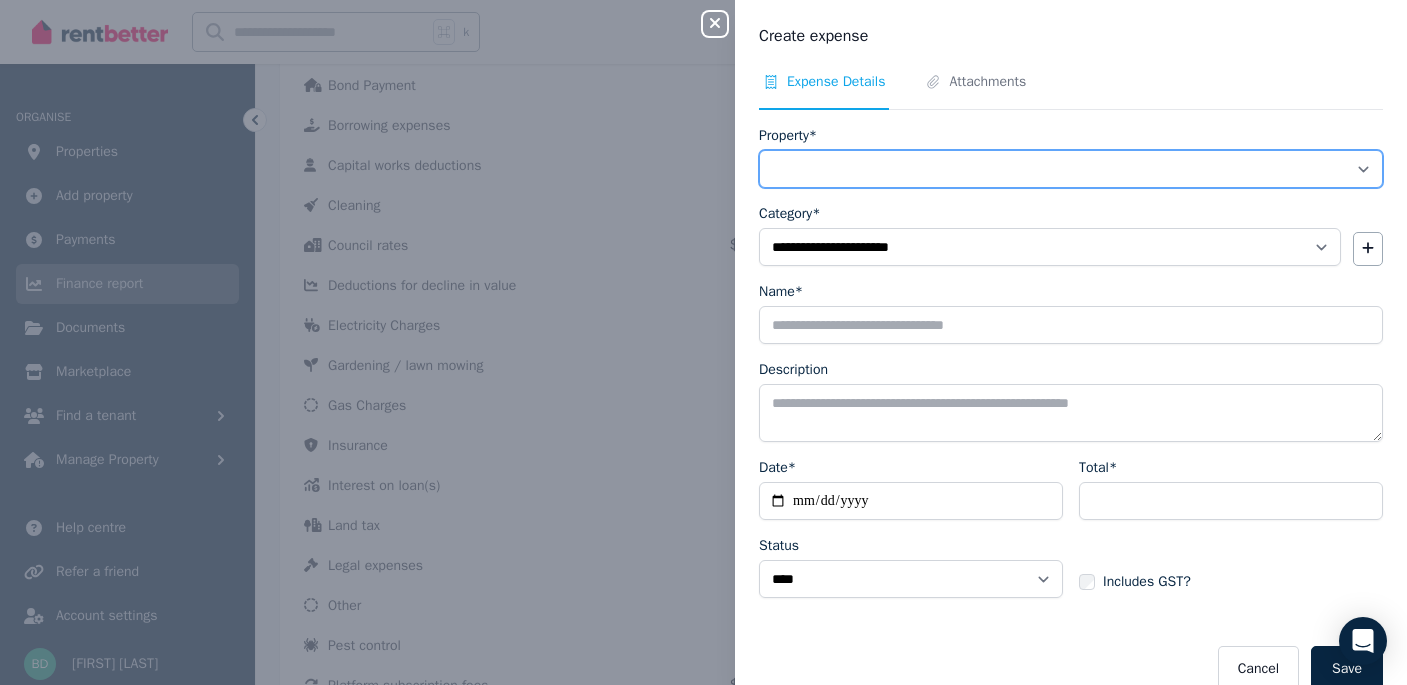 select on "**********" 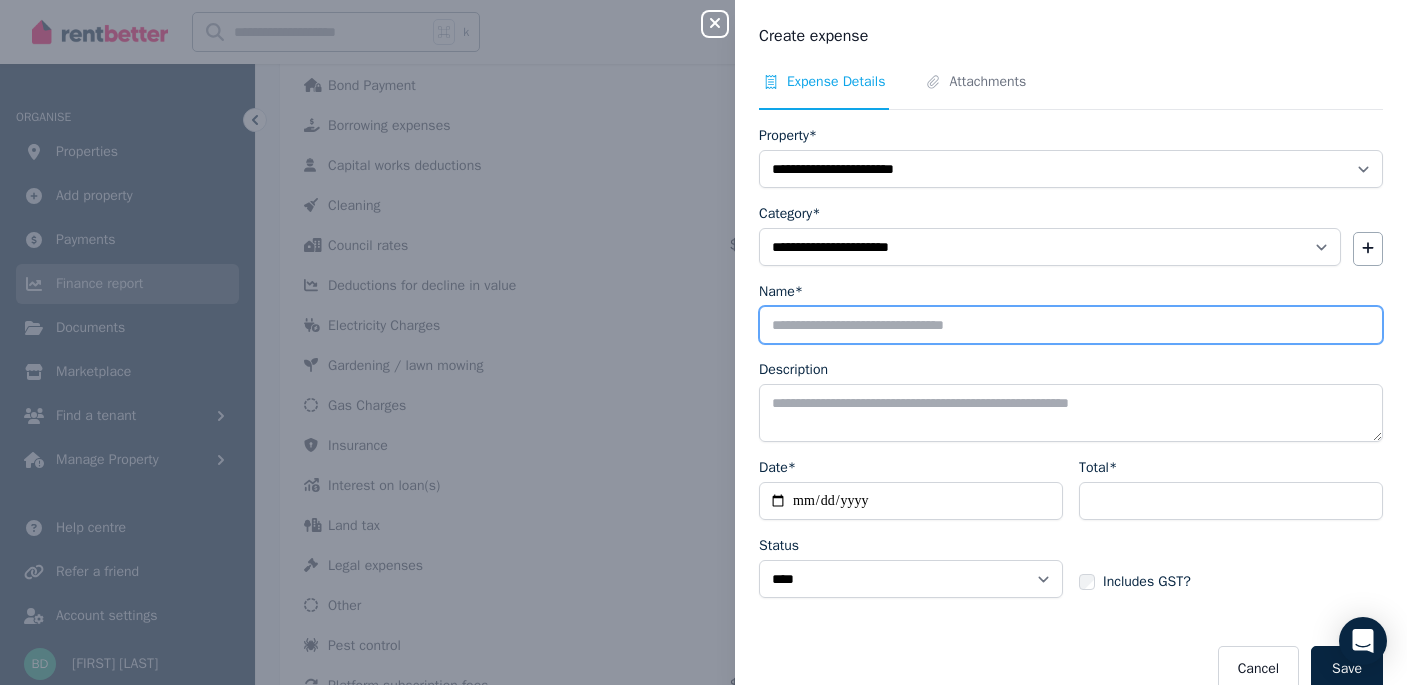 click on "Name*" at bounding box center (1071, 325) 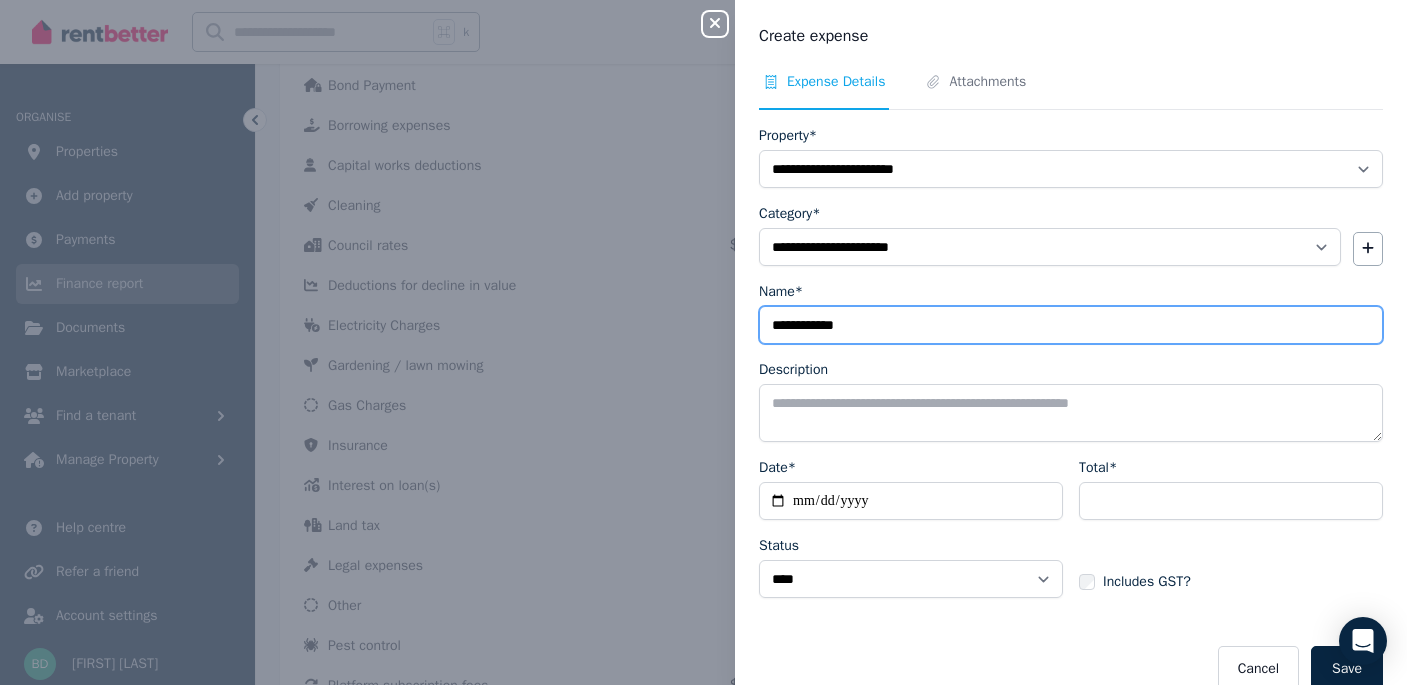 type on "**********" 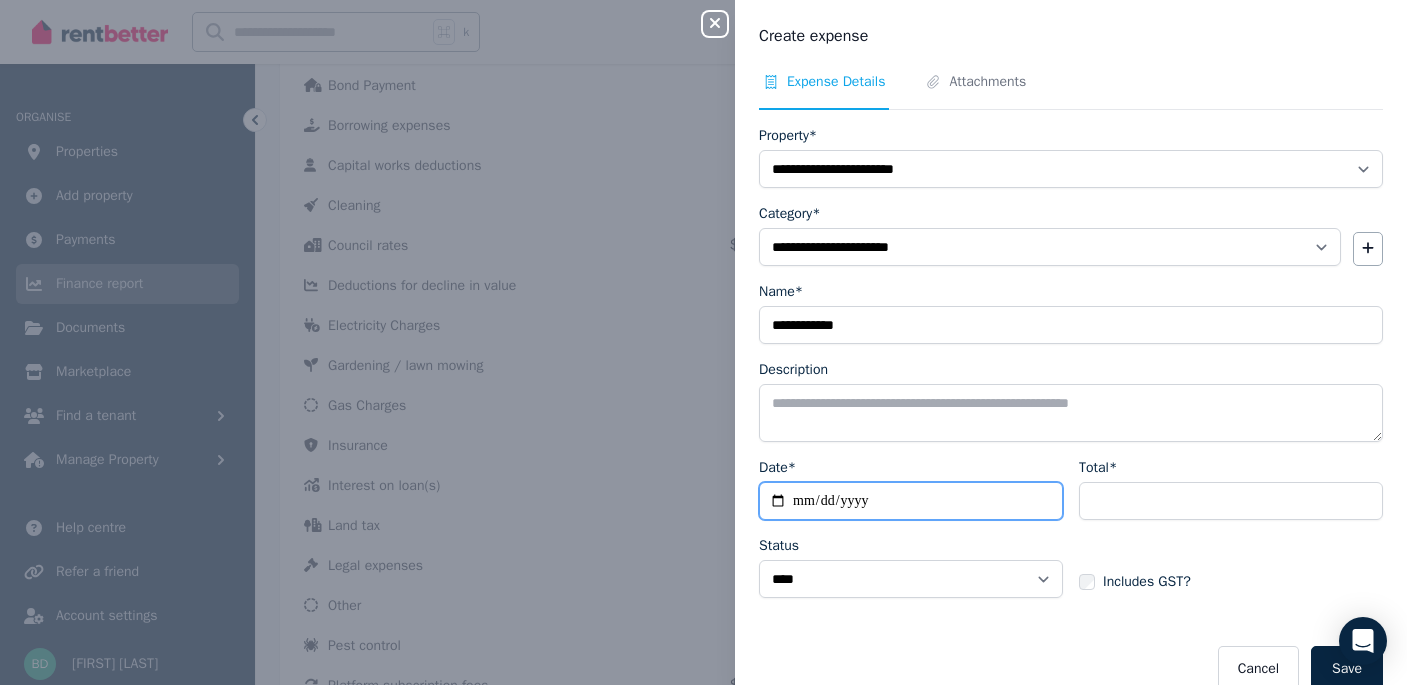click on "Date*" at bounding box center [911, 501] 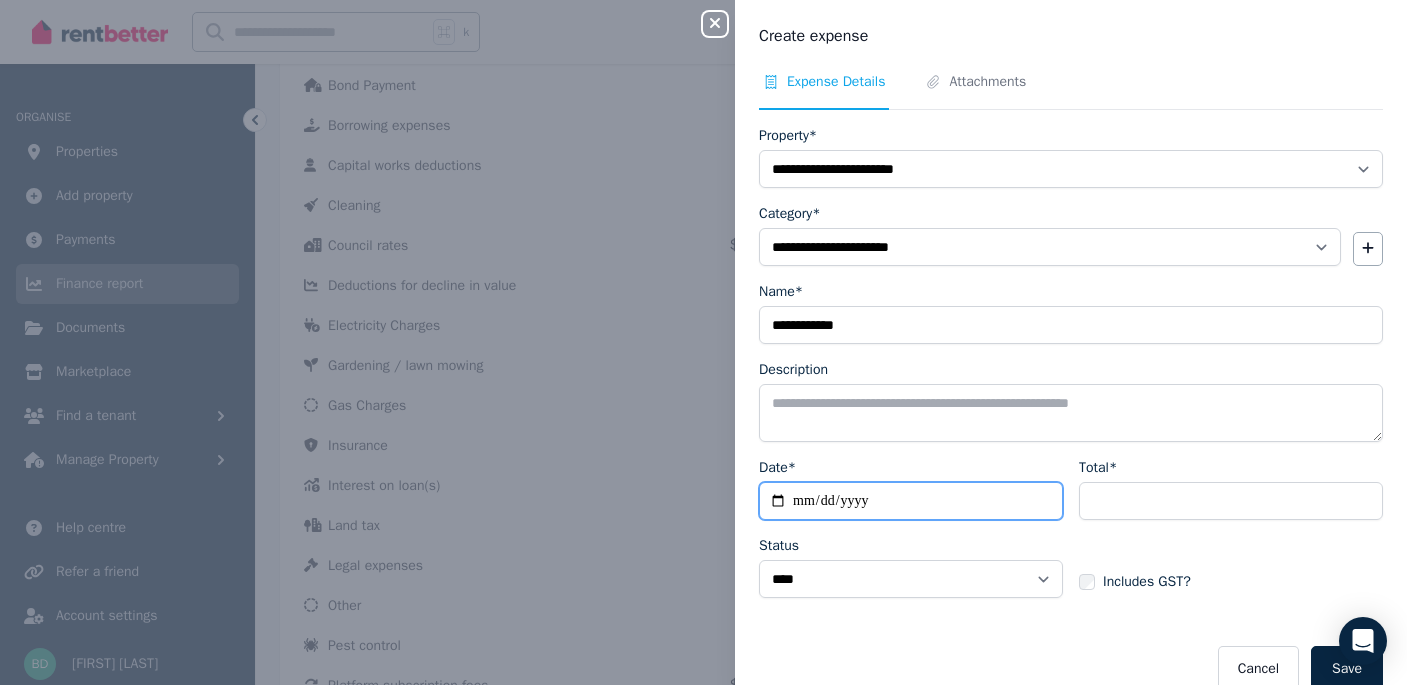 type on "**********" 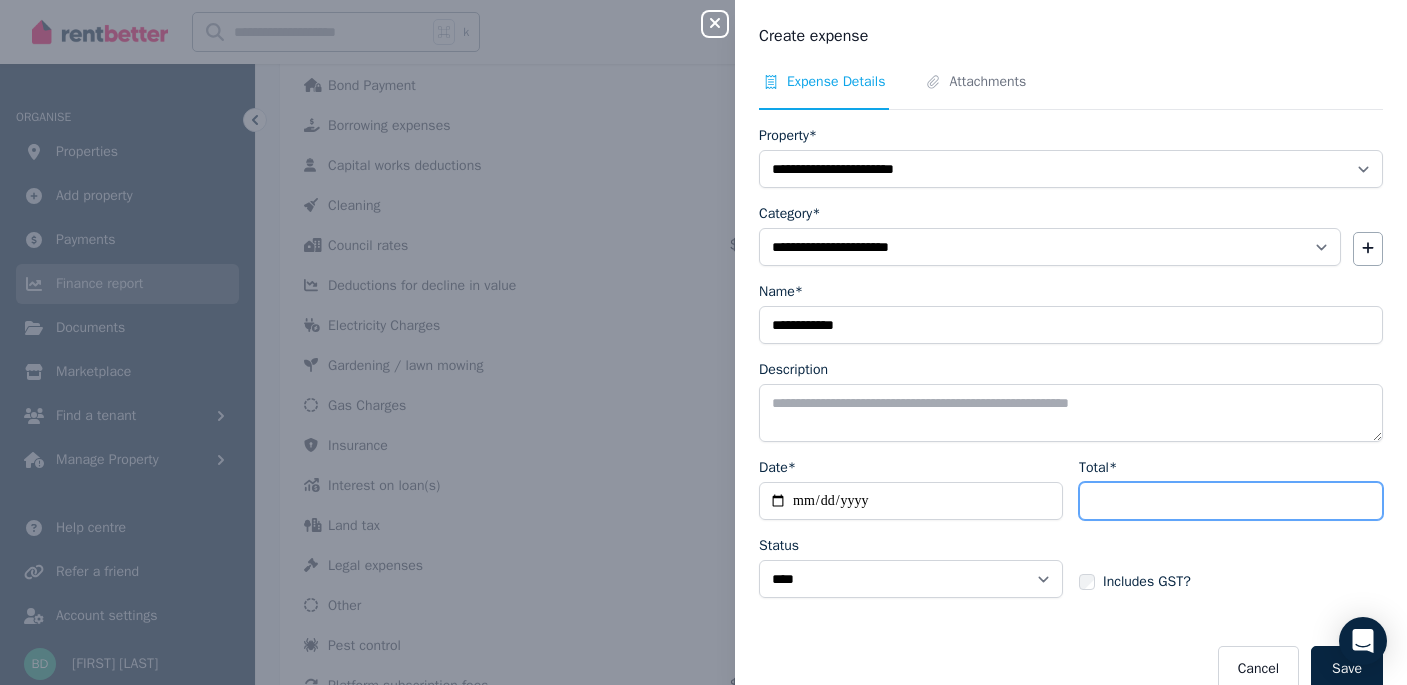 click on "Total*" at bounding box center [1231, 501] 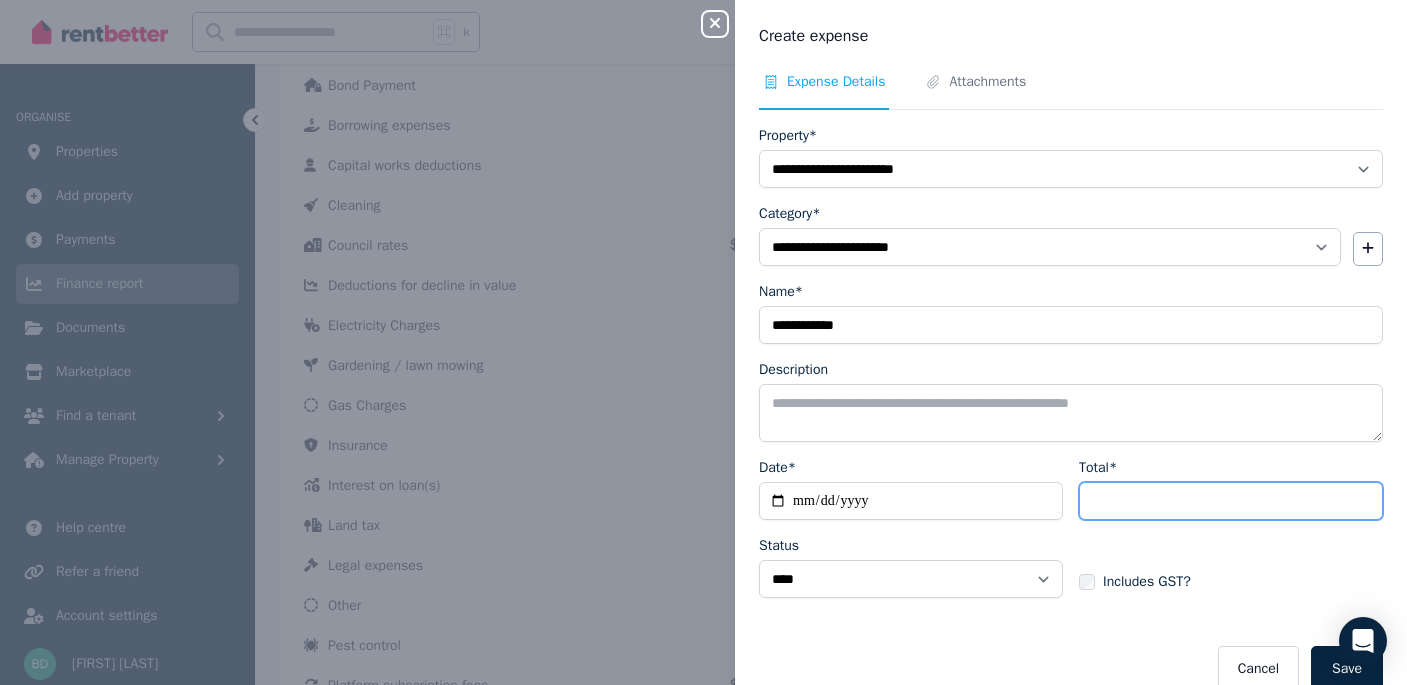 paste on "*******" 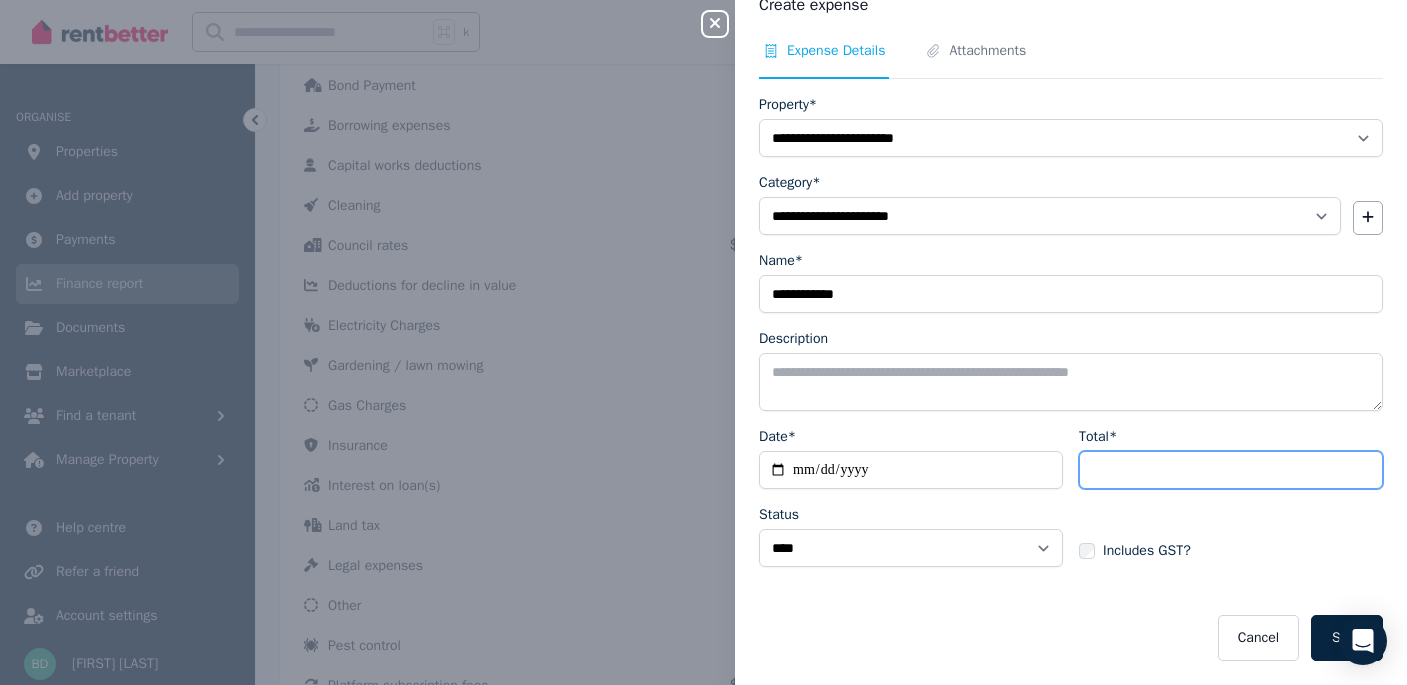 type on "*******" 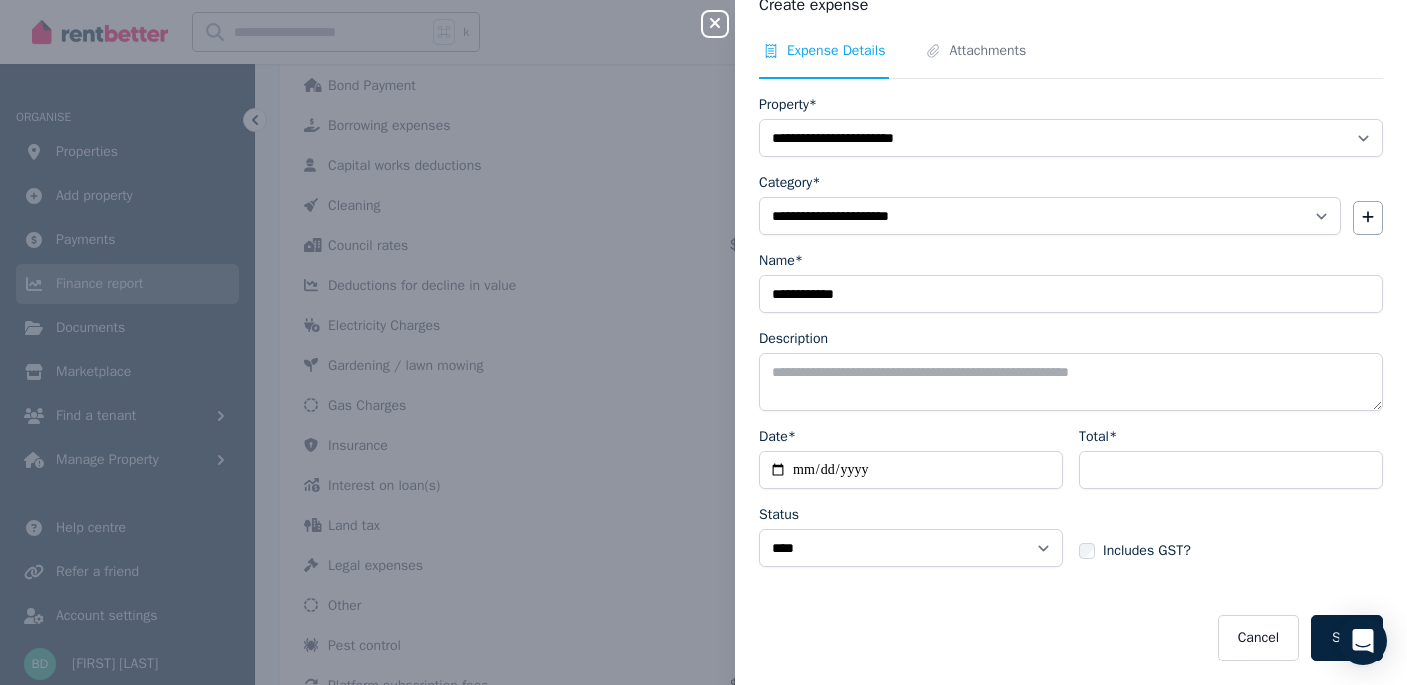 click on "Includes GST?" at bounding box center (1231, 533) 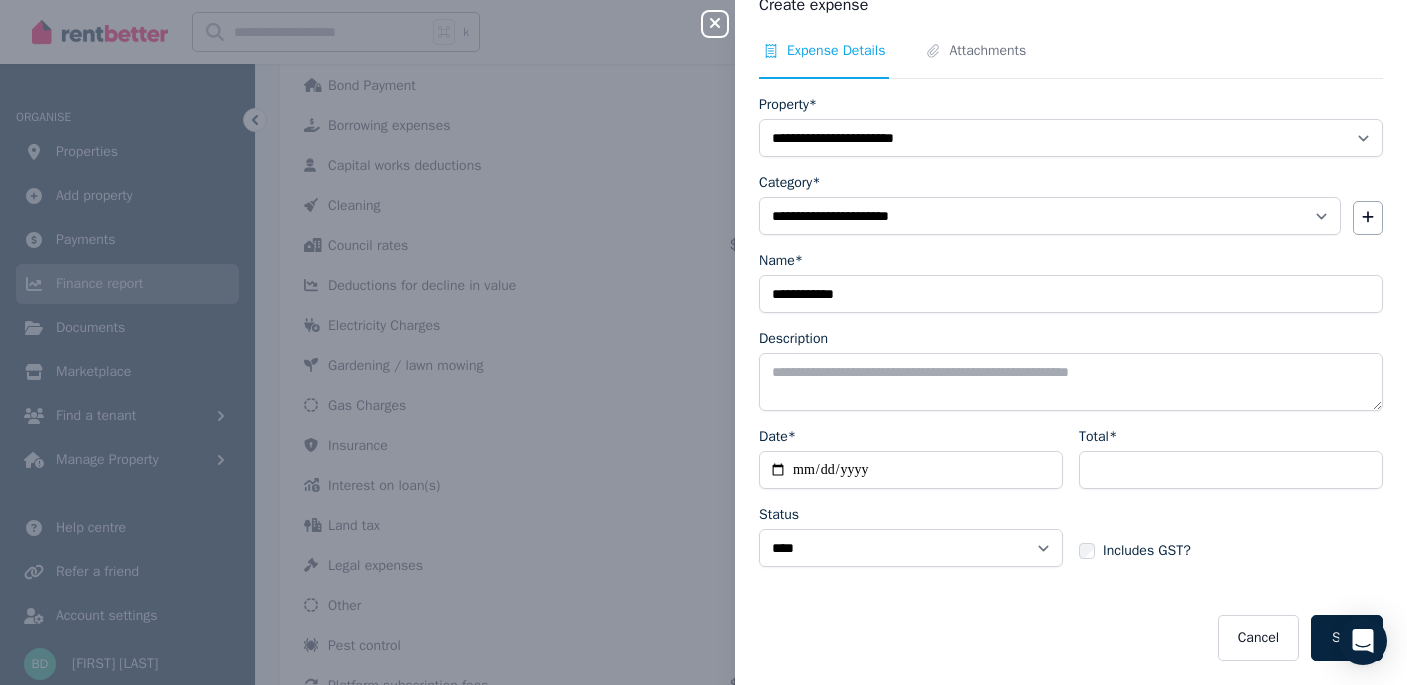 drag, startPoint x: 1360, startPoint y: 648, endPoint x: 1365, endPoint y: 503, distance: 145.08618 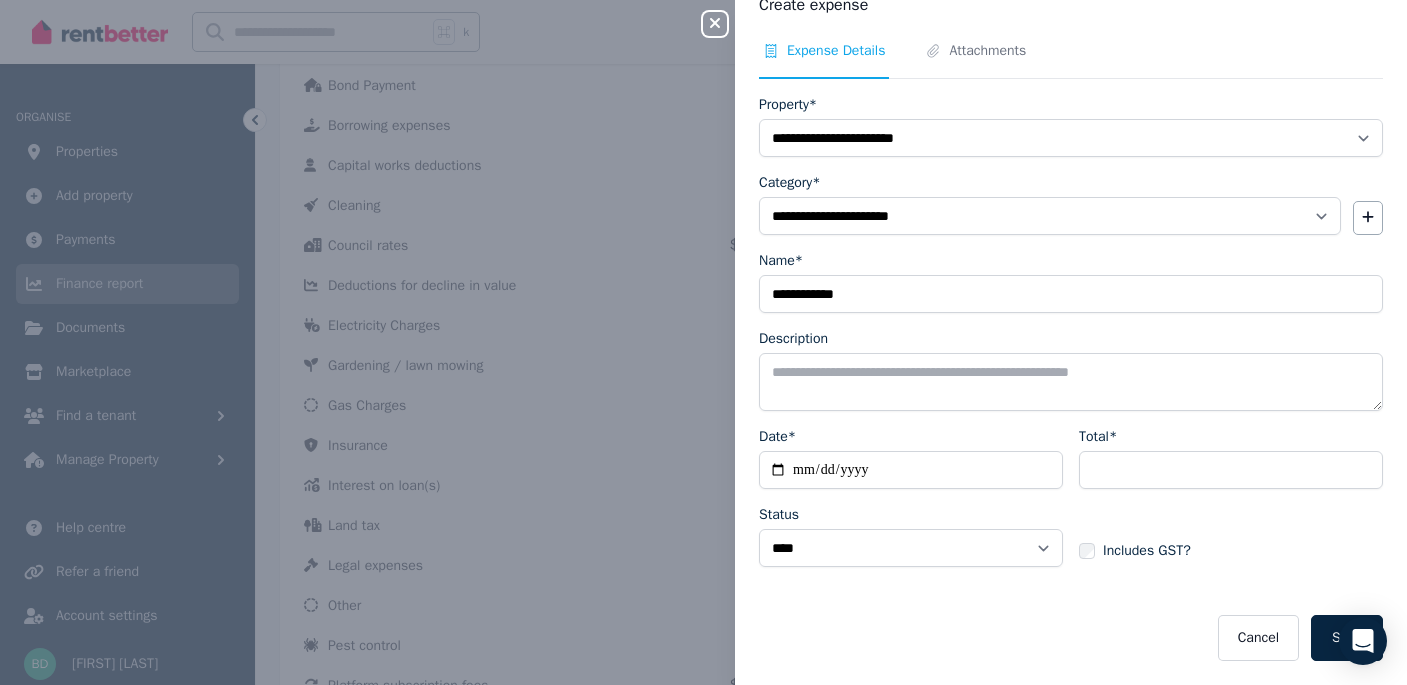 click on "**********" at bounding box center (703, -355) 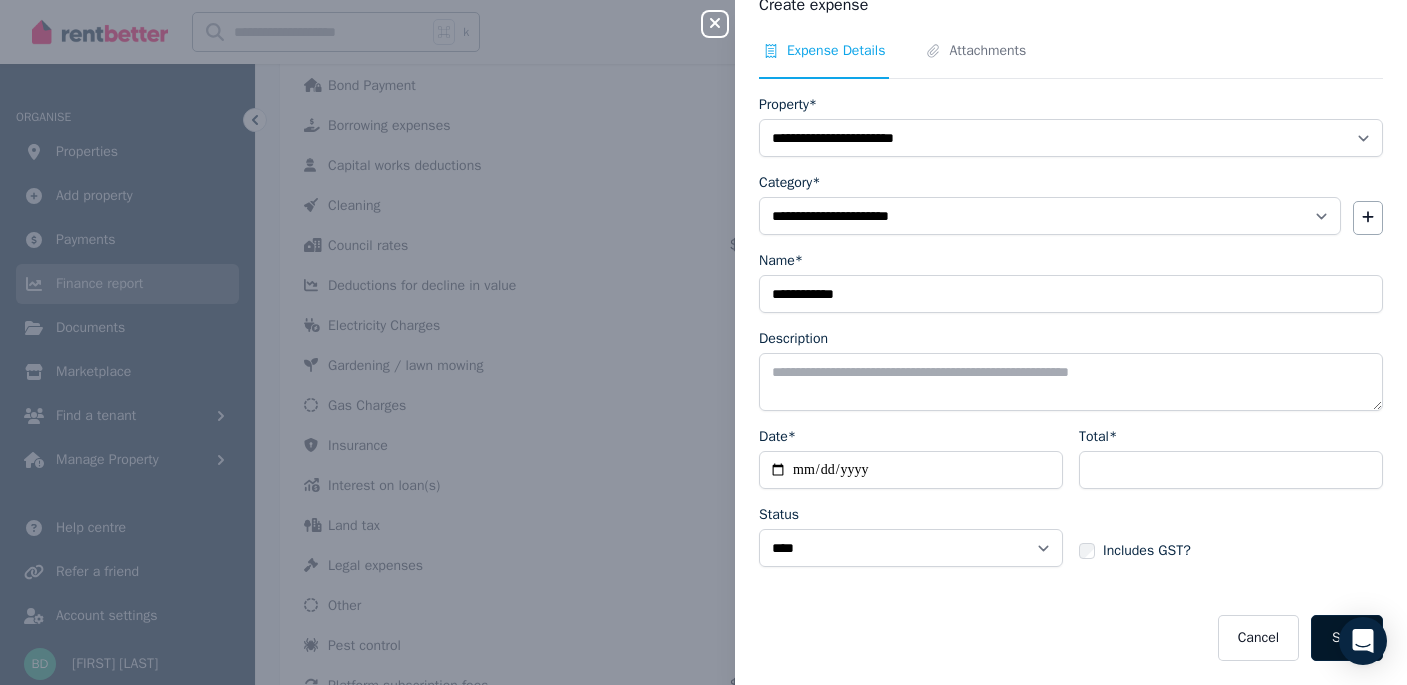 click on "Save" at bounding box center (1347, 638) 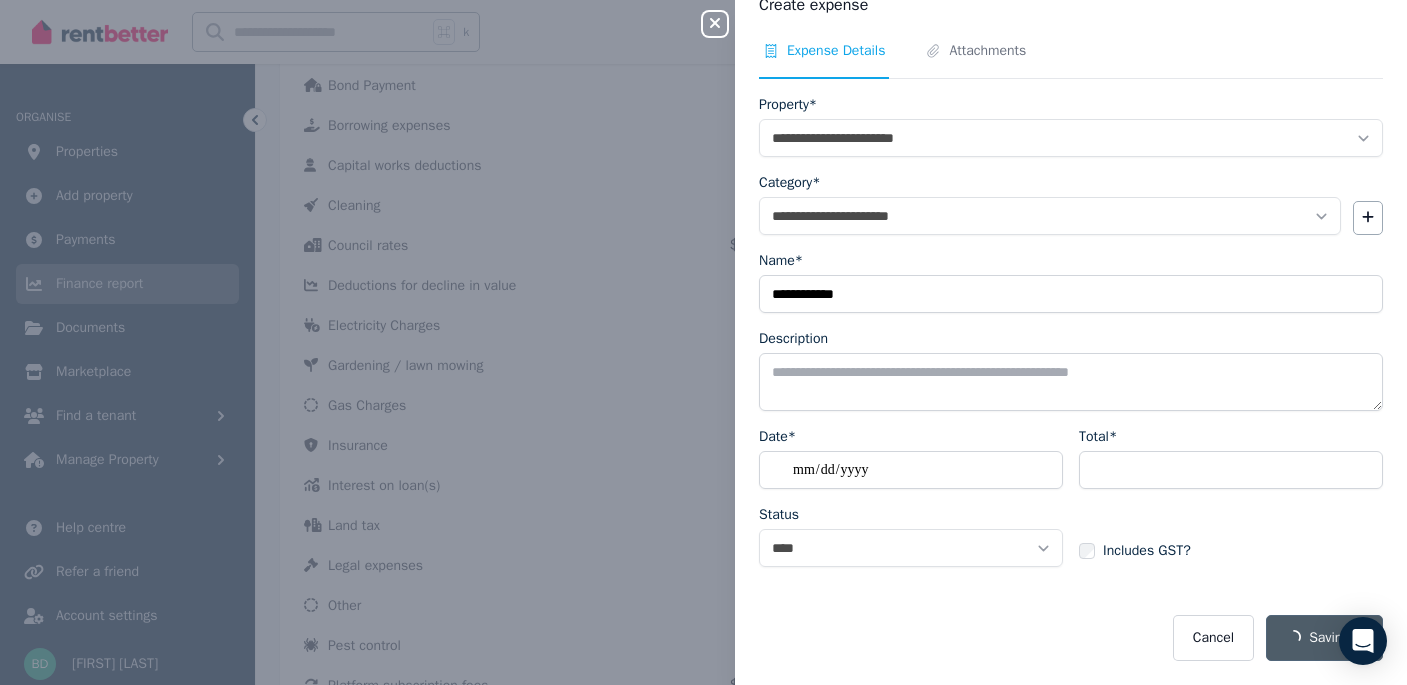 select 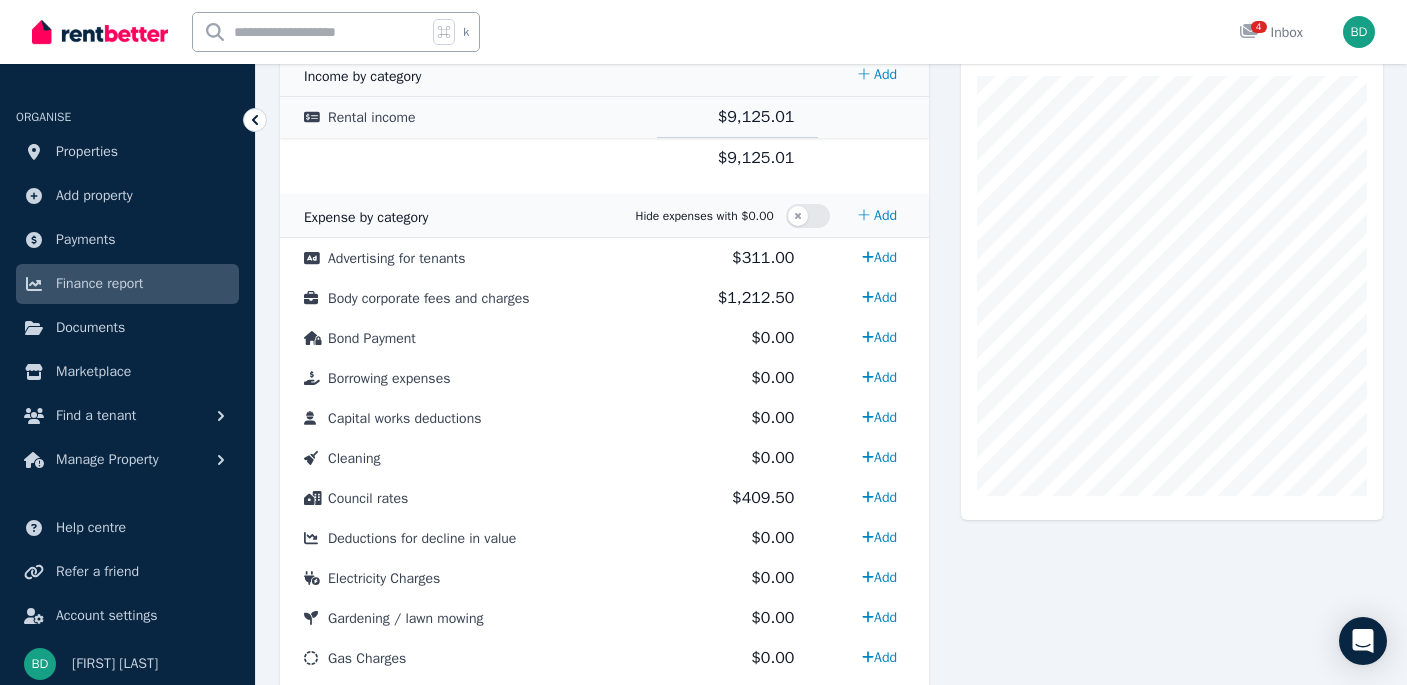 scroll, scrollTop: 0, scrollLeft: 0, axis: both 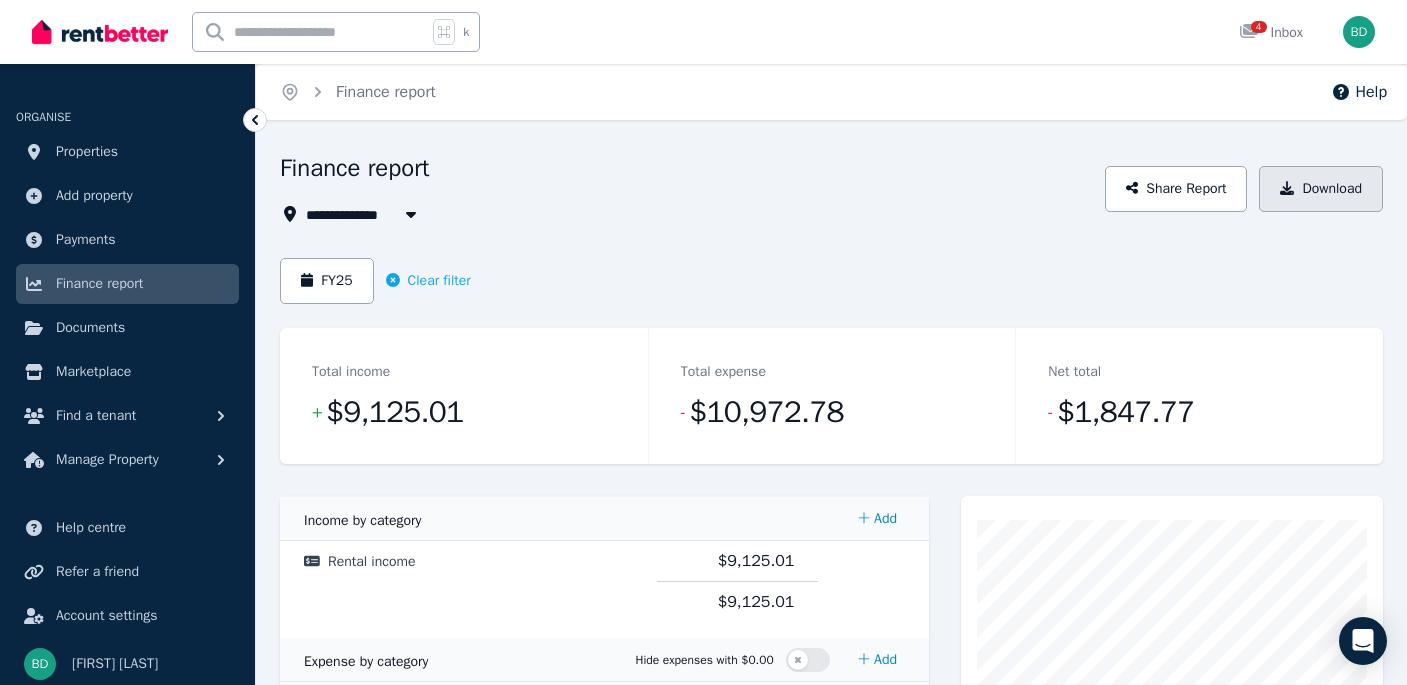 click on "Download" at bounding box center [1321, 189] 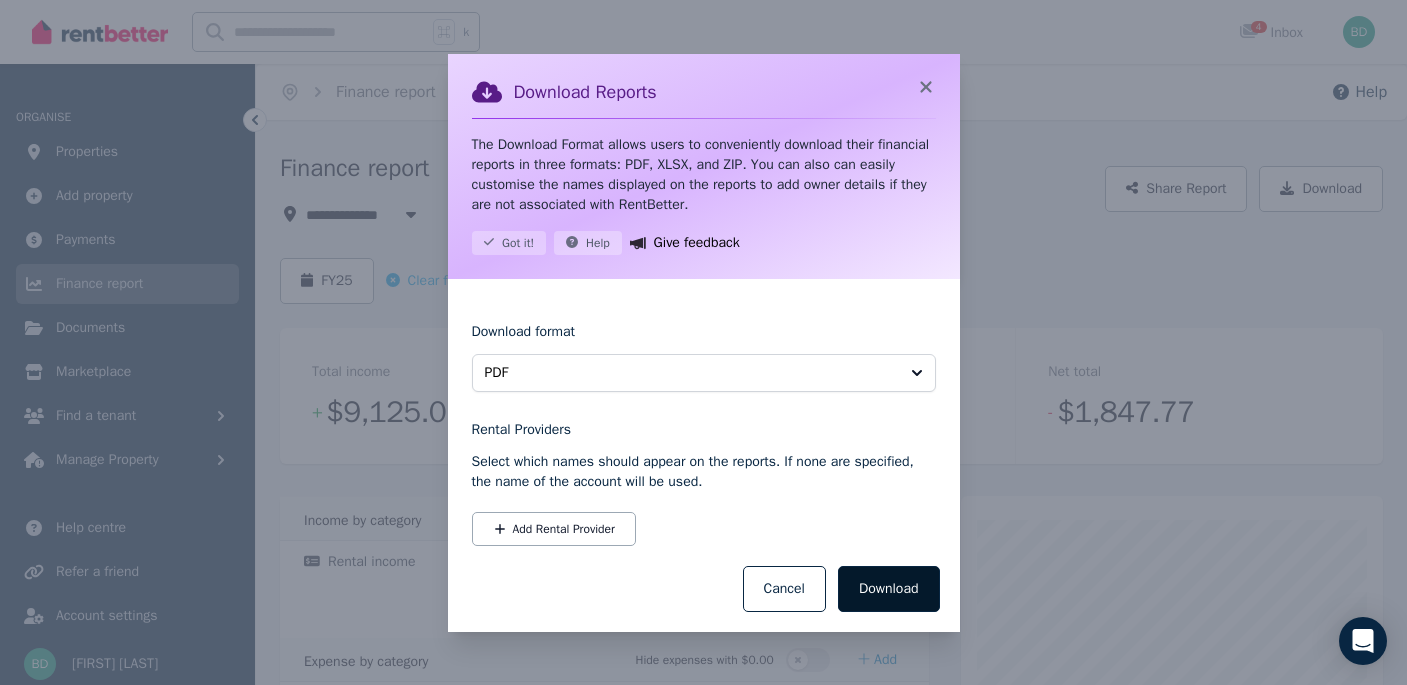 click on "Download" at bounding box center [889, 589] 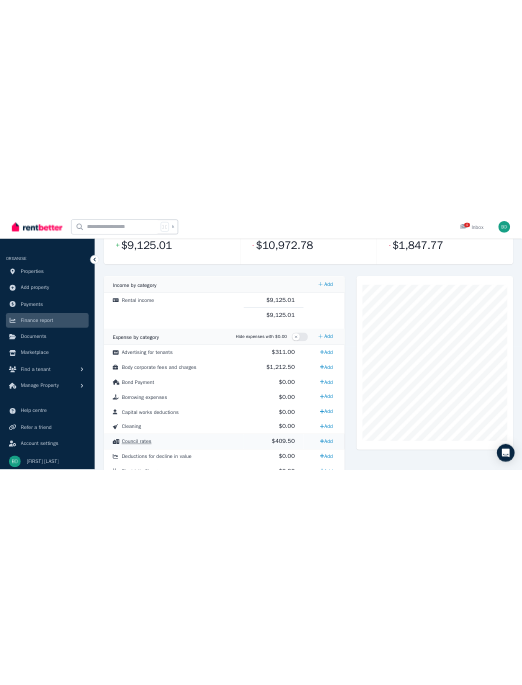 scroll, scrollTop: 0, scrollLeft: 0, axis: both 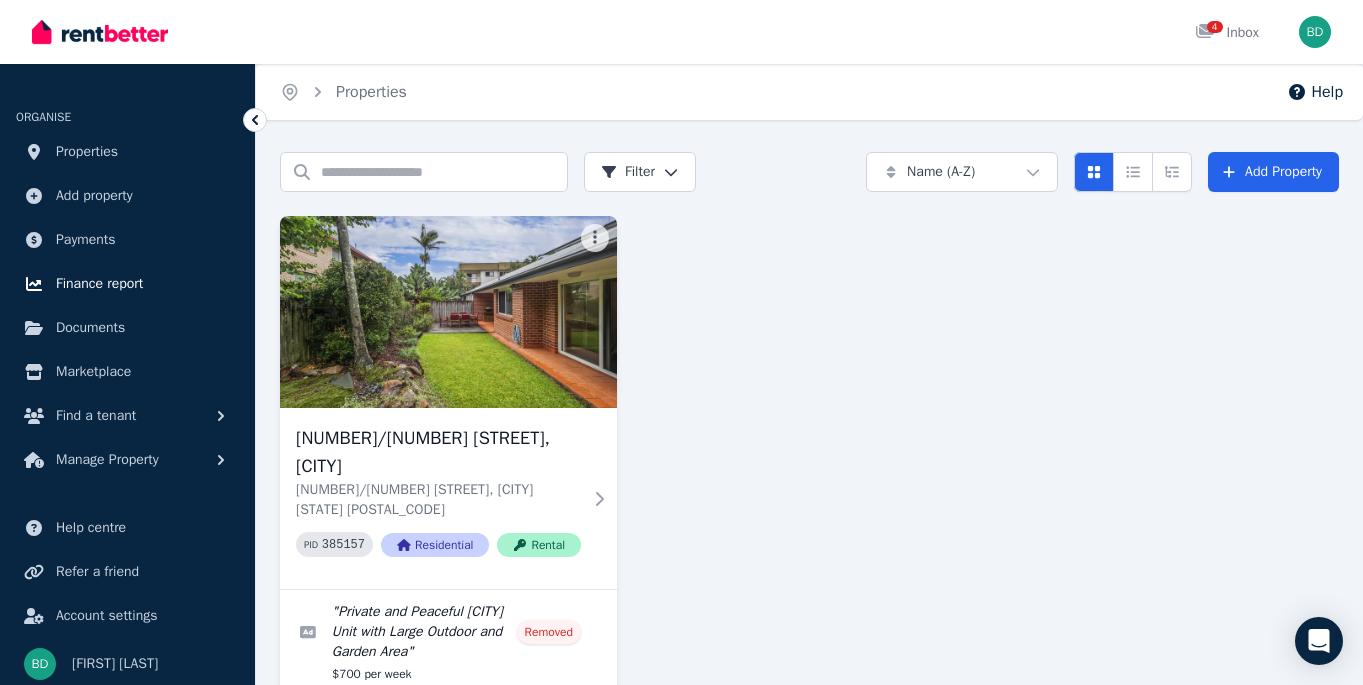 click on "Finance report" at bounding box center (127, 284) 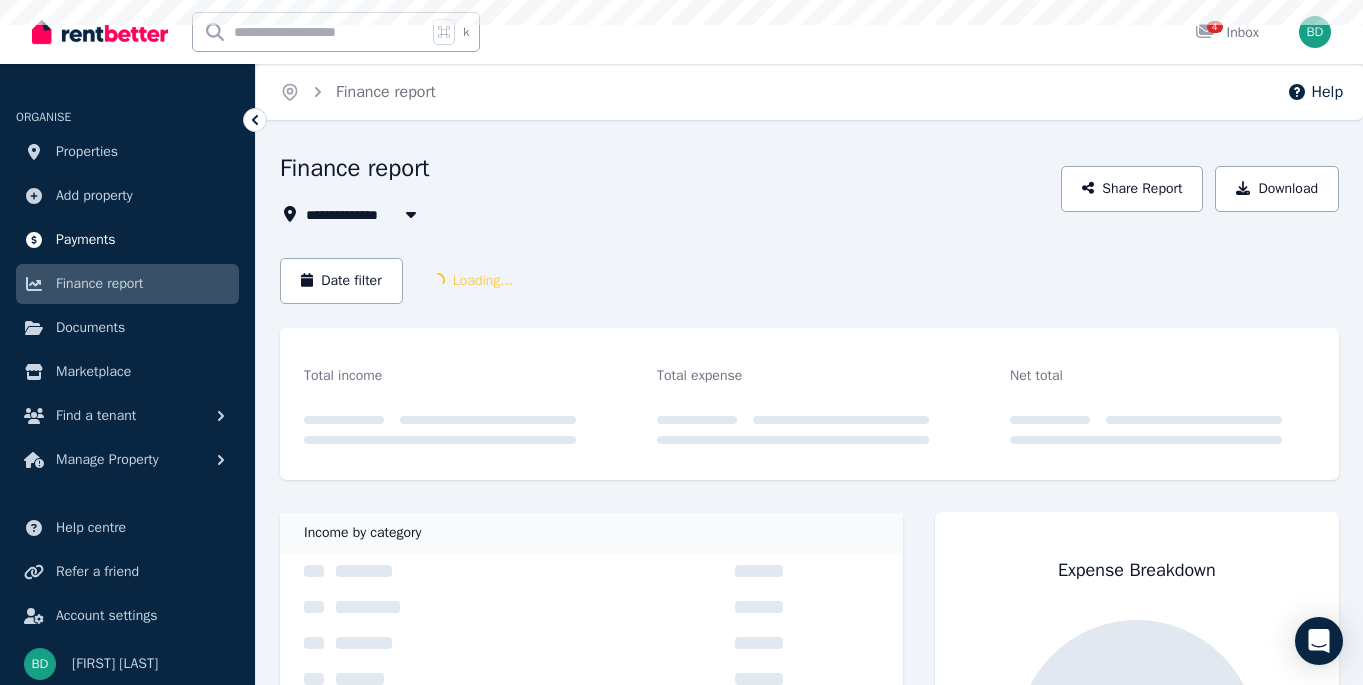 click on "Payments" at bounding box center [86, 240] 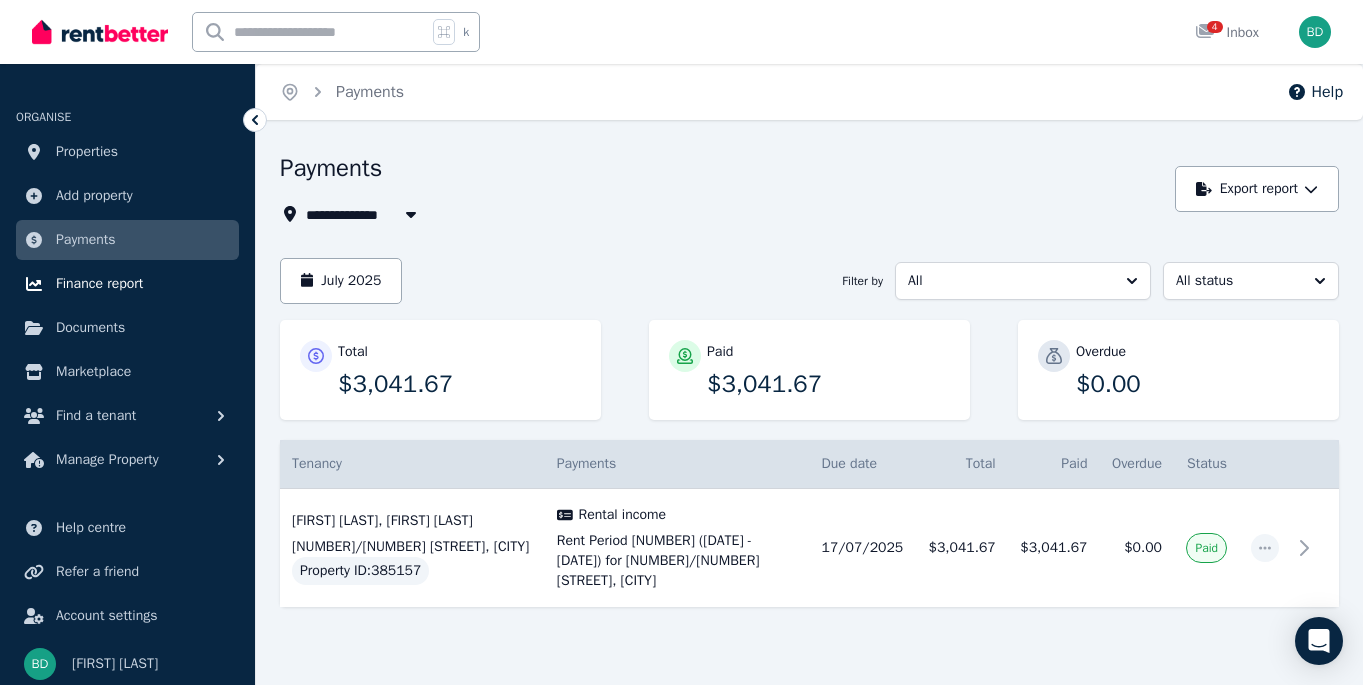 click on "Finance report" at bounding box center [127, 284] 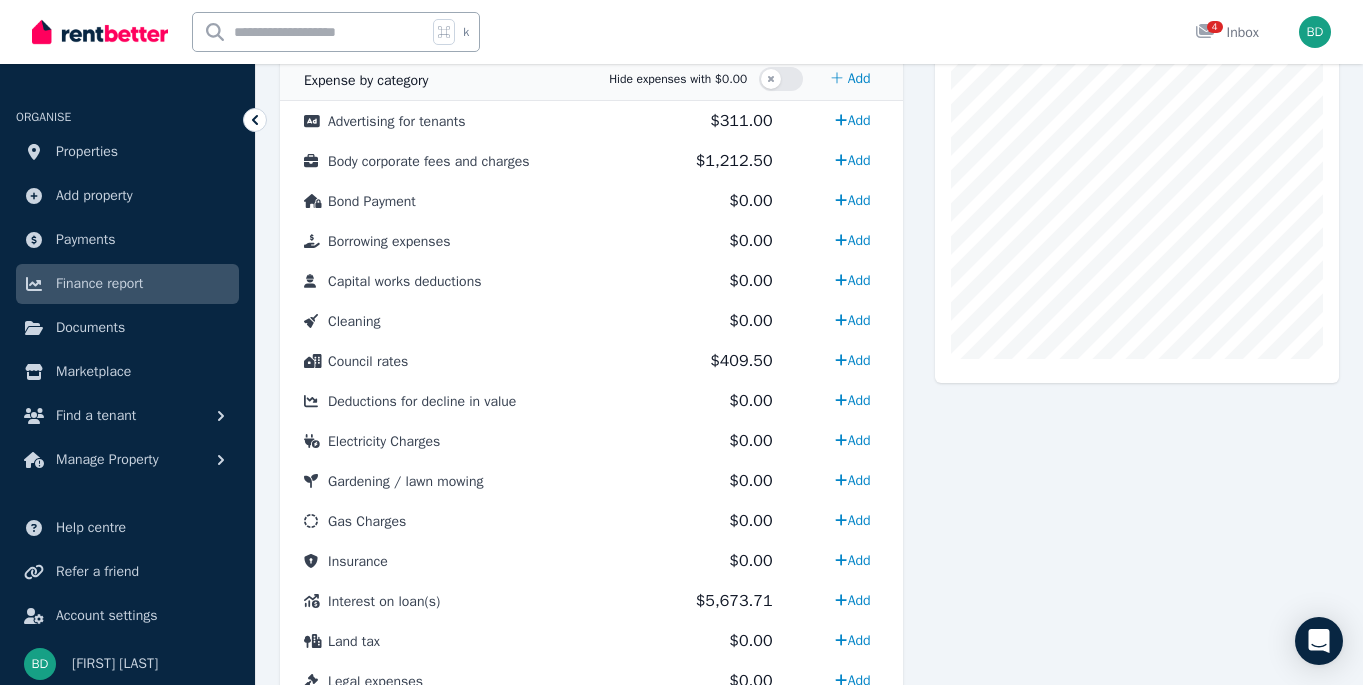 scroll, scrollTop: 586, scrollLeft: 0, axis: vertical 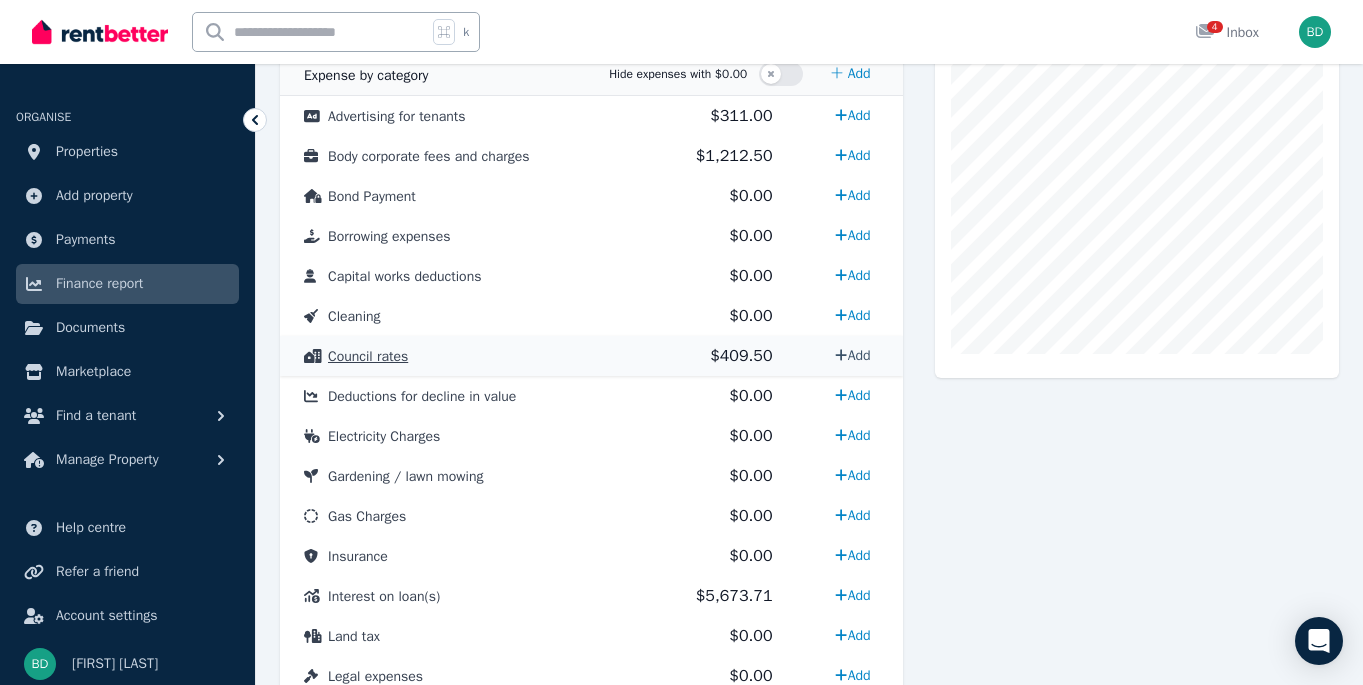 click on "Add" at bounding box center (852, 355) 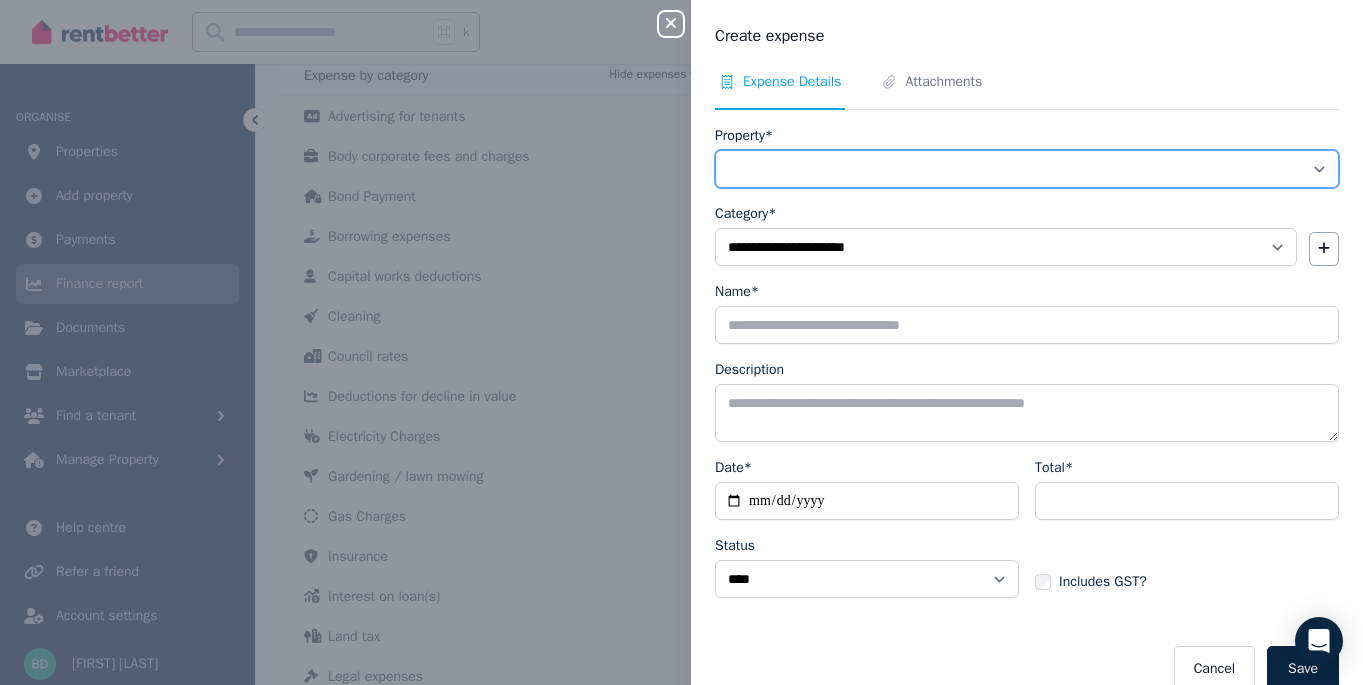click on "**********" at bounding box center (1027, 169) 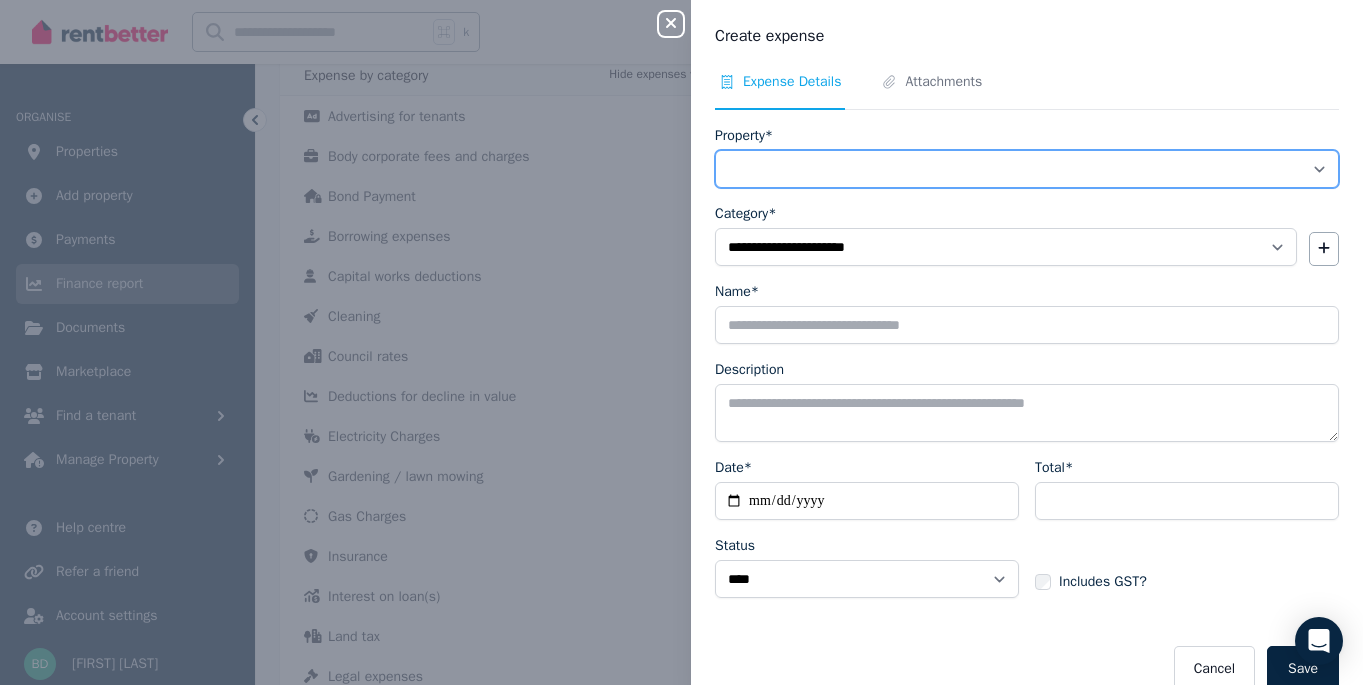select on "**********" 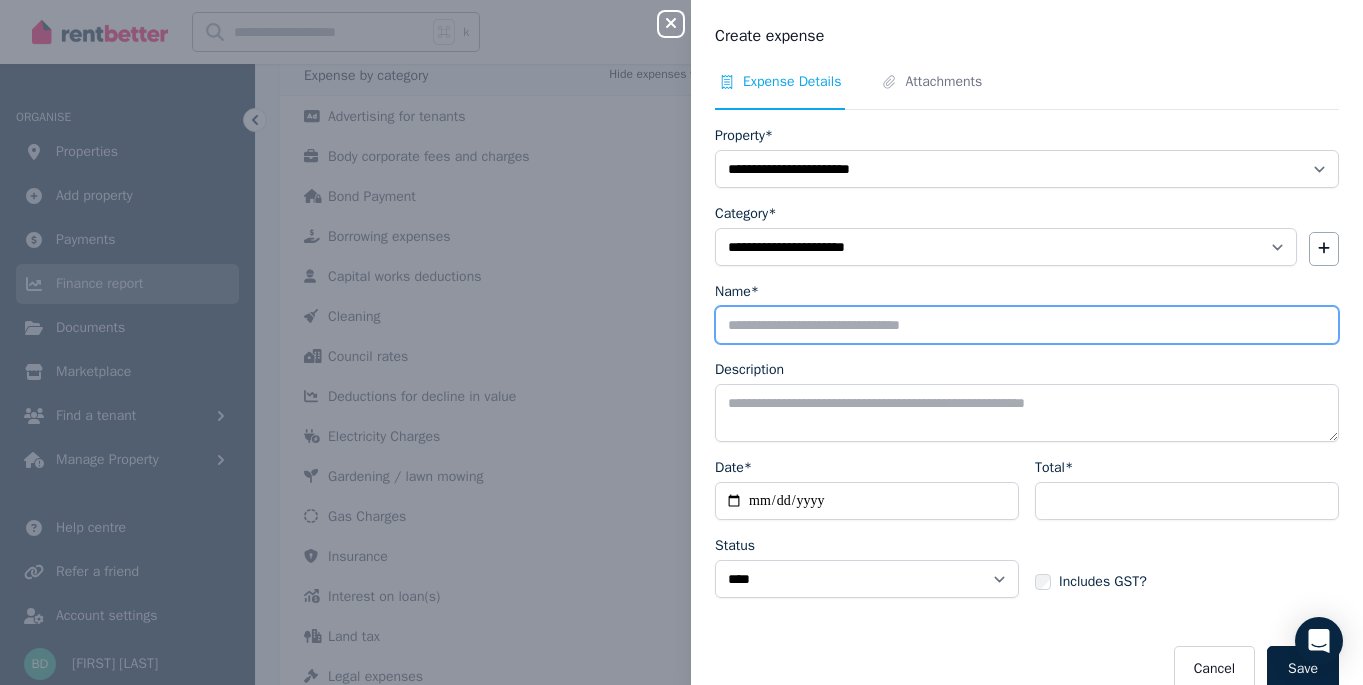 click on "Name*" at bounding box center [1027, 325] 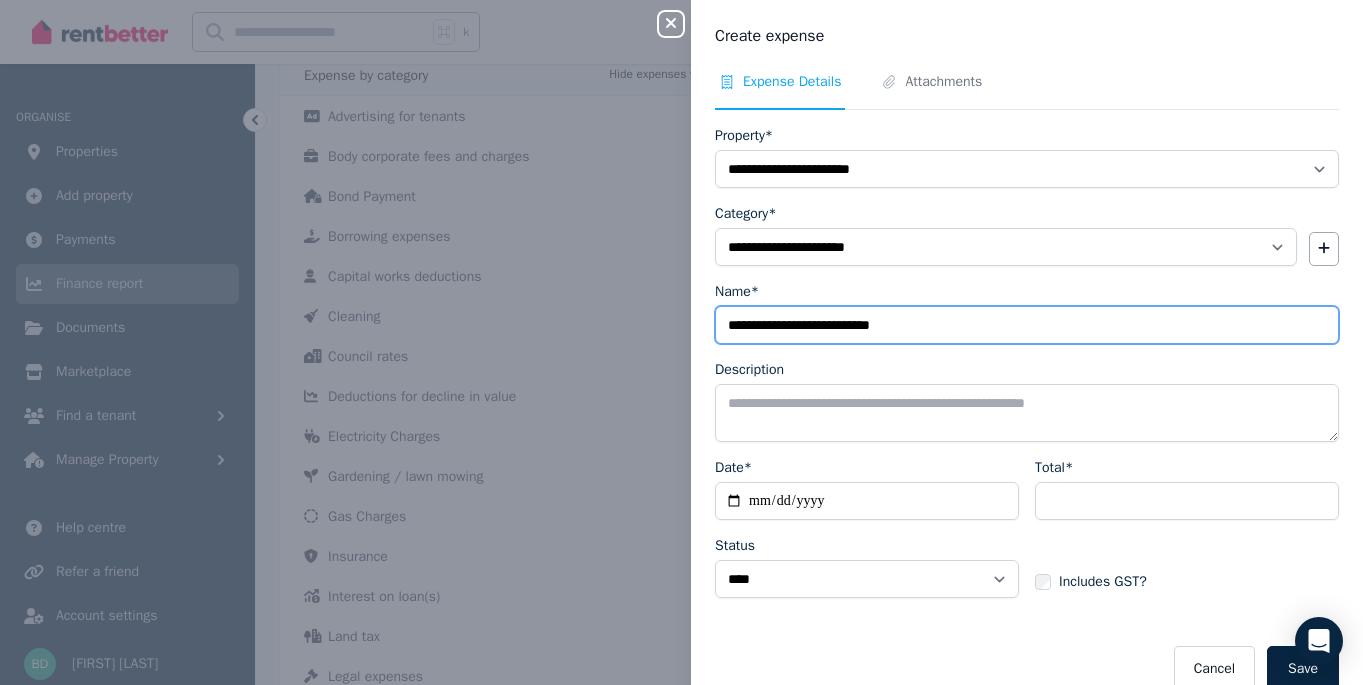 type on "**********" 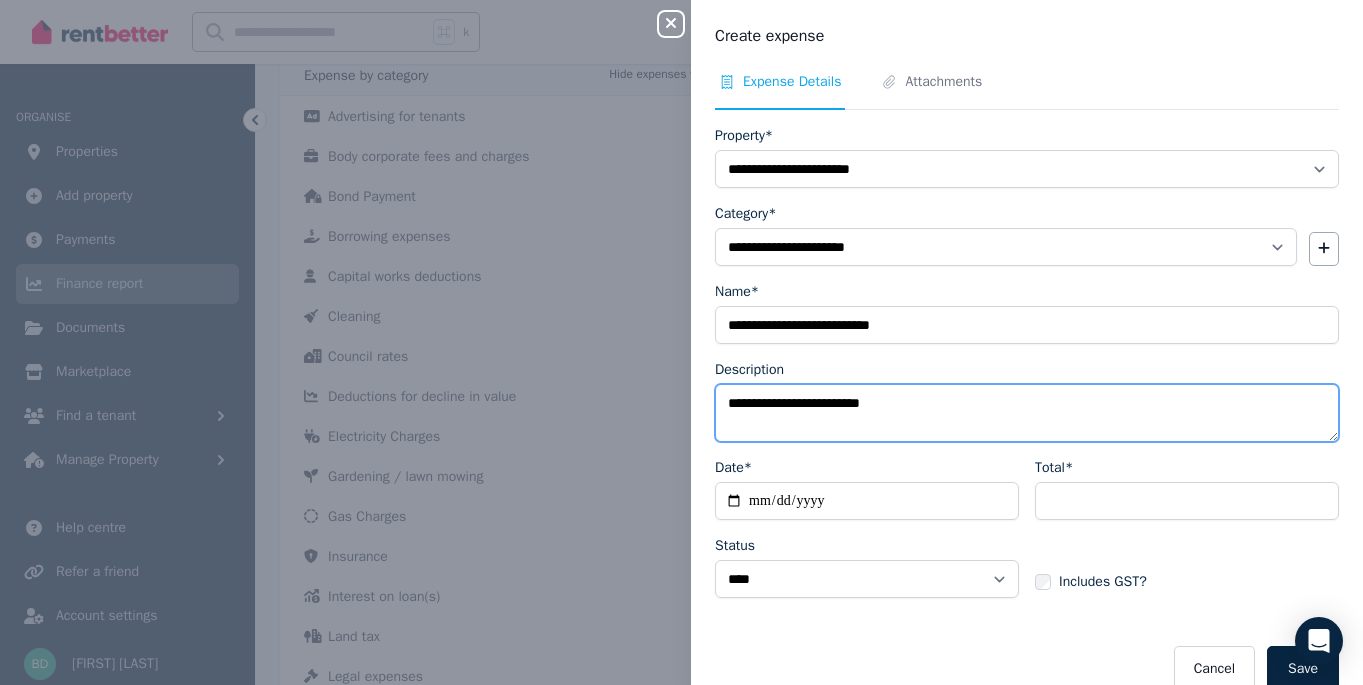 type on "**********" 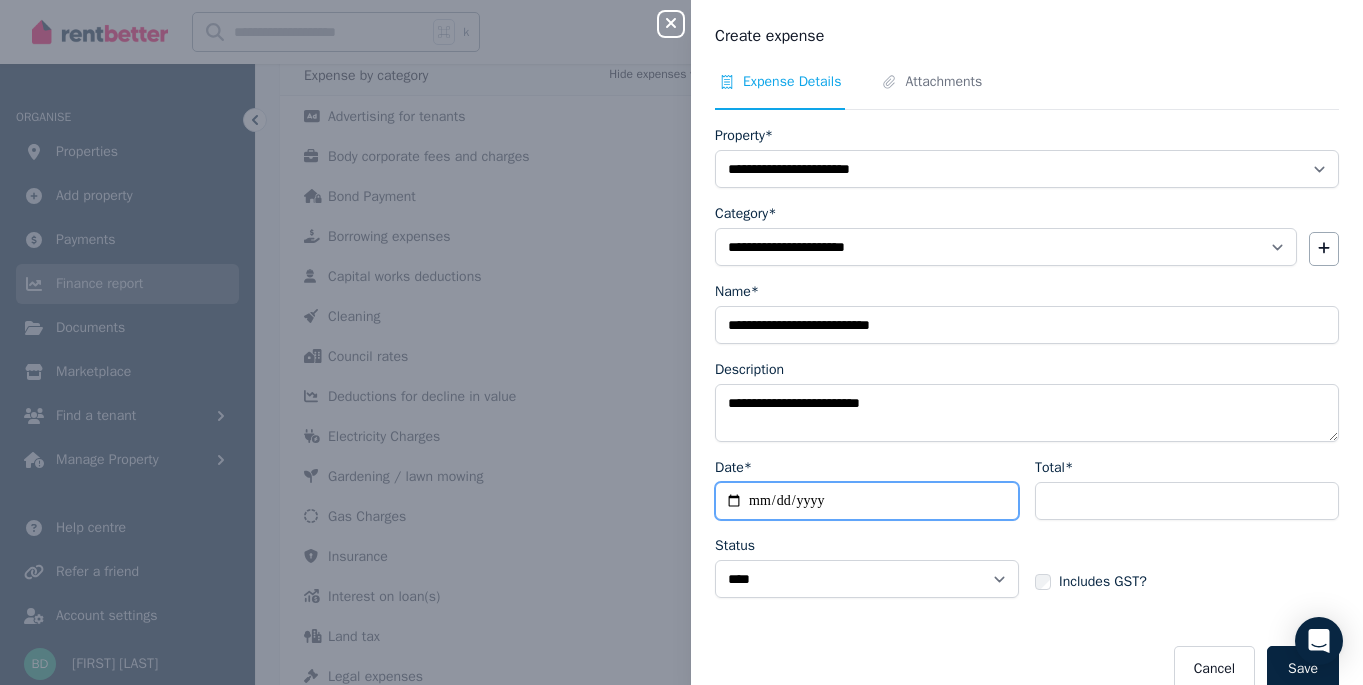 click on "Date*" at bounding box center [867, 501] 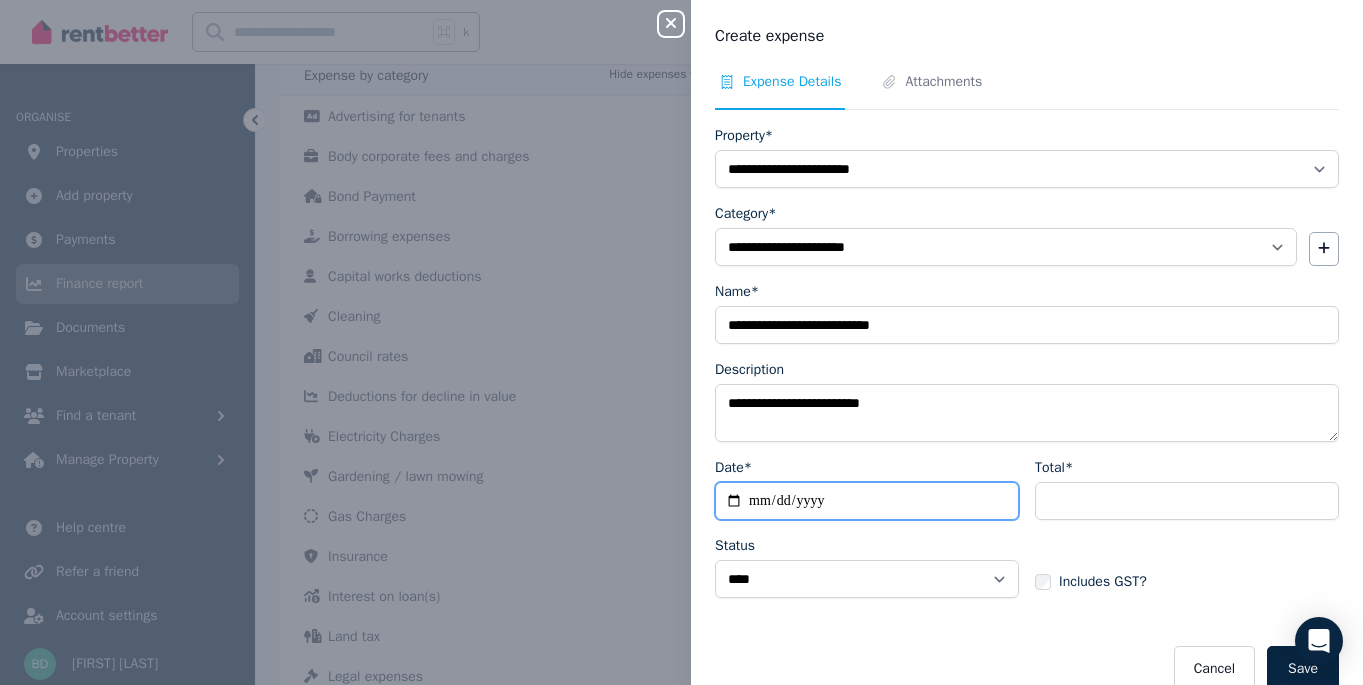 type on "**********" 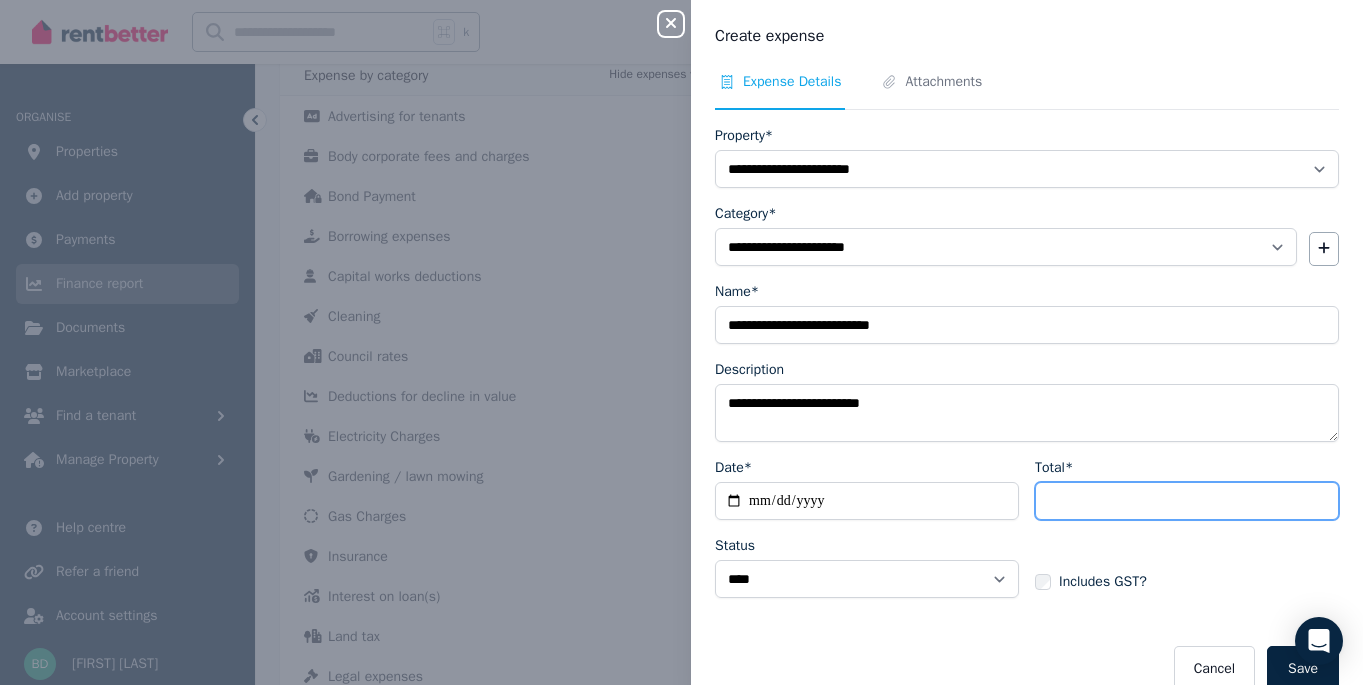 click on "Total*" at bounding box center (1187, 501) 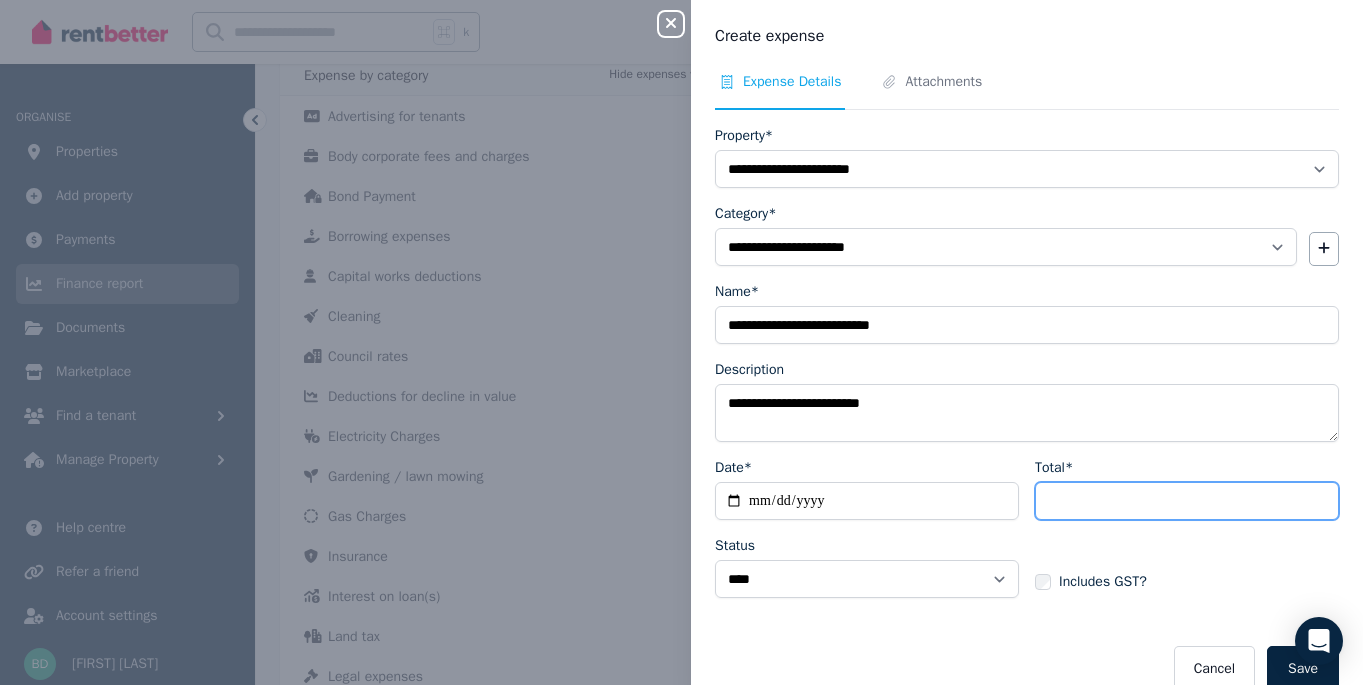 type on "******" 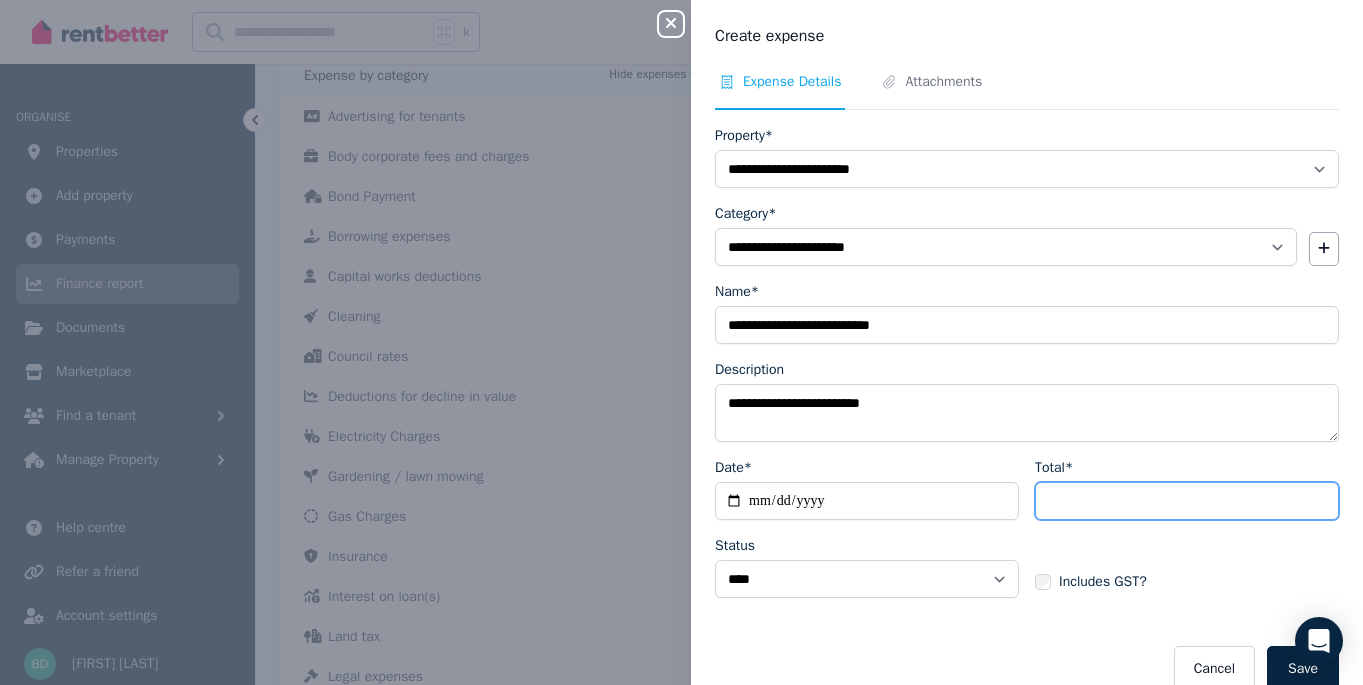 scroll, scrollTop: 31, scrollLeft: 0, axis: vertical 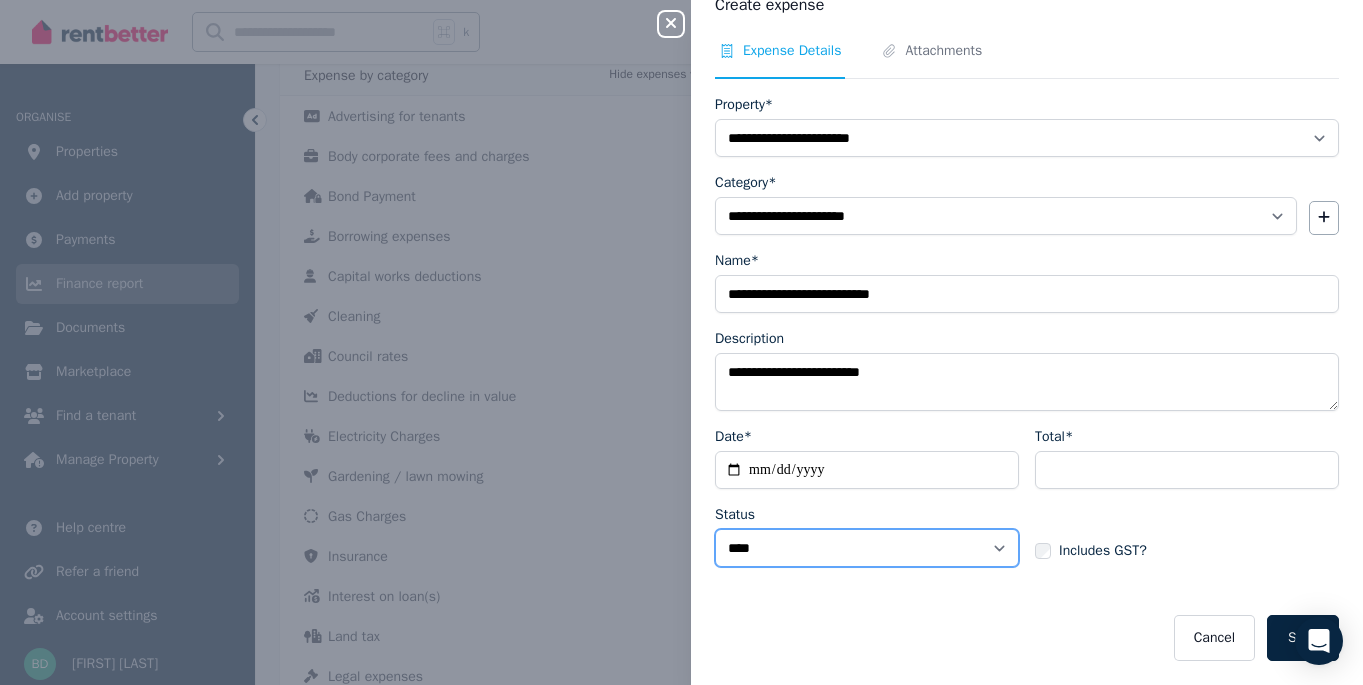 click on "****** ****" at bounding box center (867, 548) 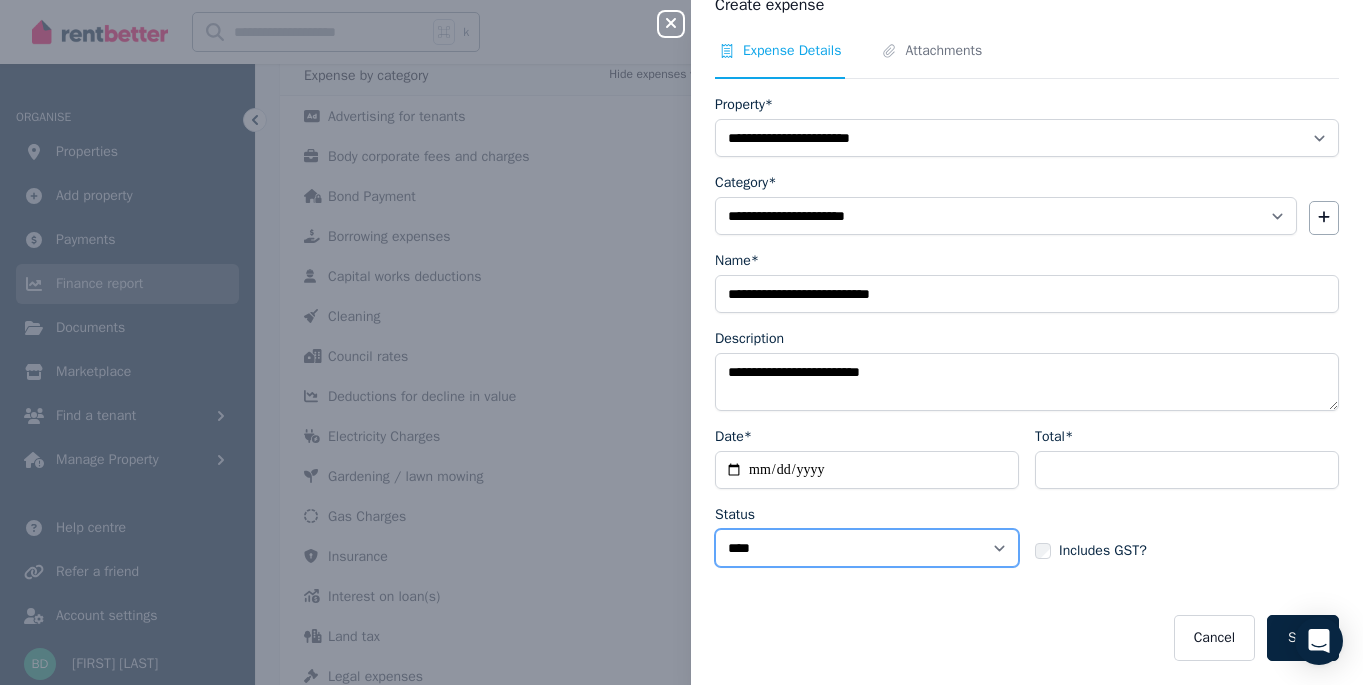 select on "**********" 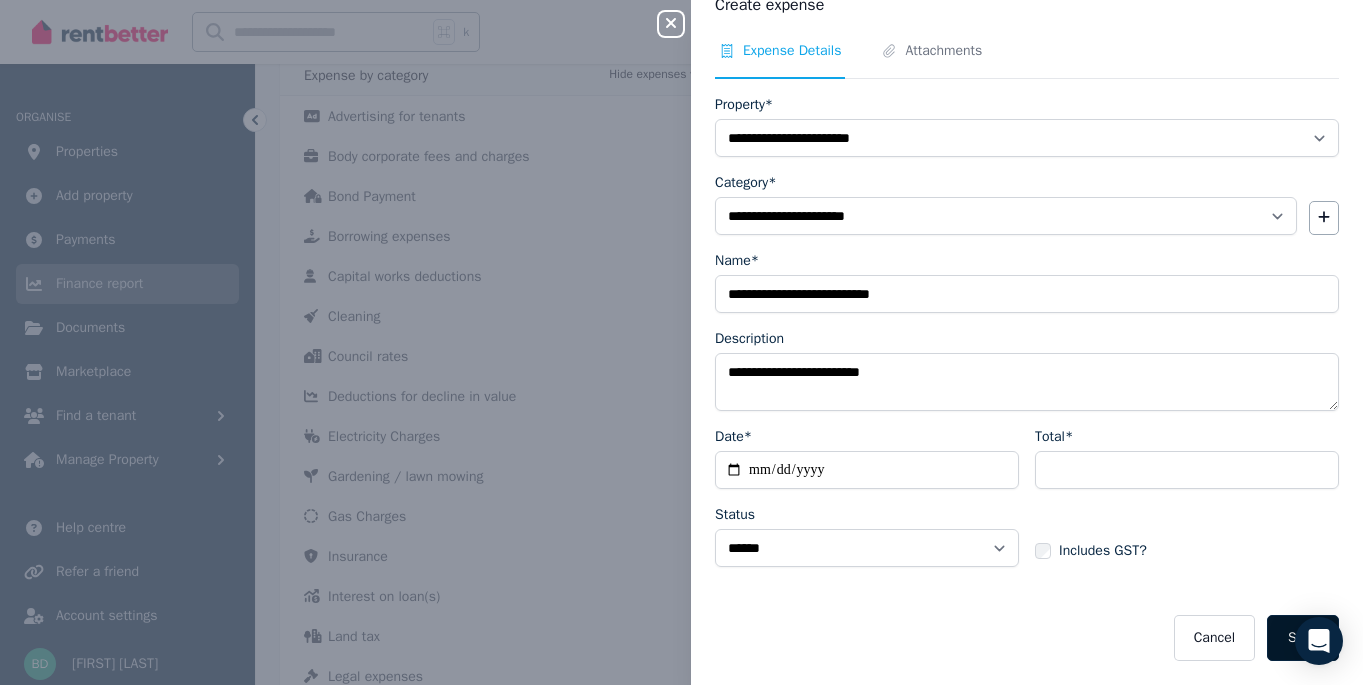 click on "Save" at bounding box center (1303, 638) 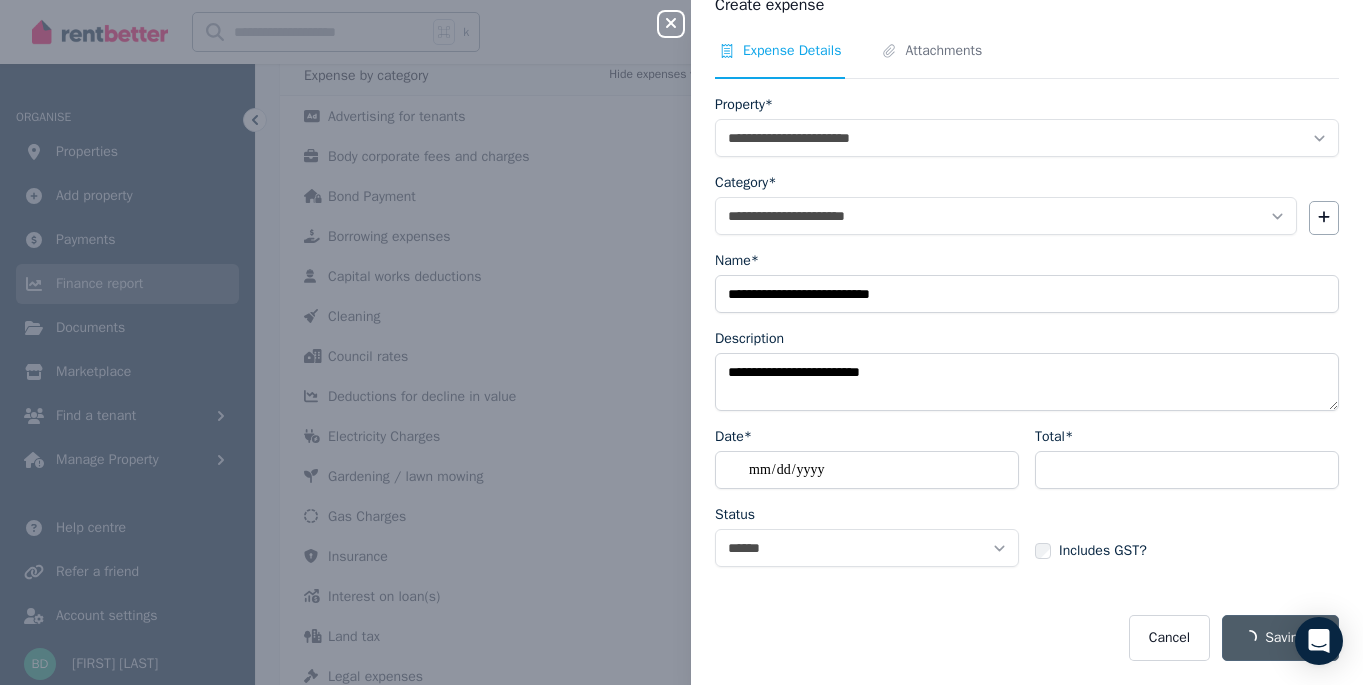 select 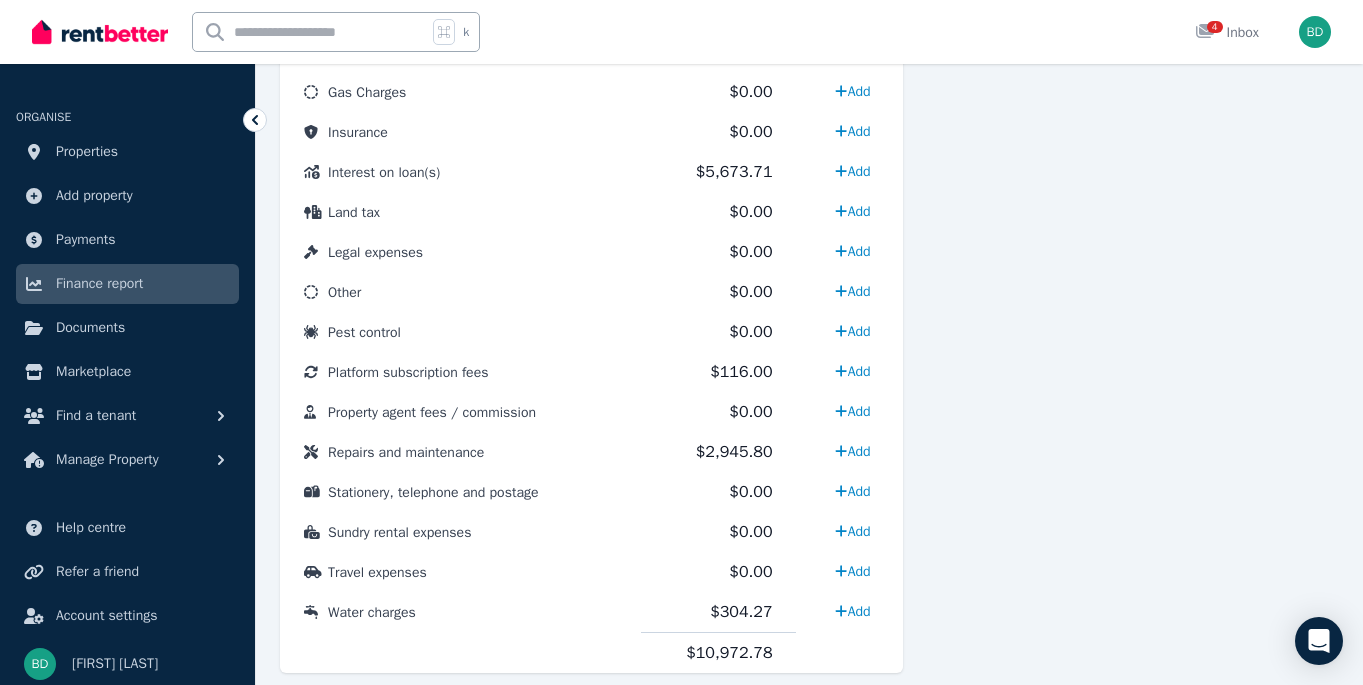 scroll, scrollTop: 1066, scrollLeft: 0, axis: vertical 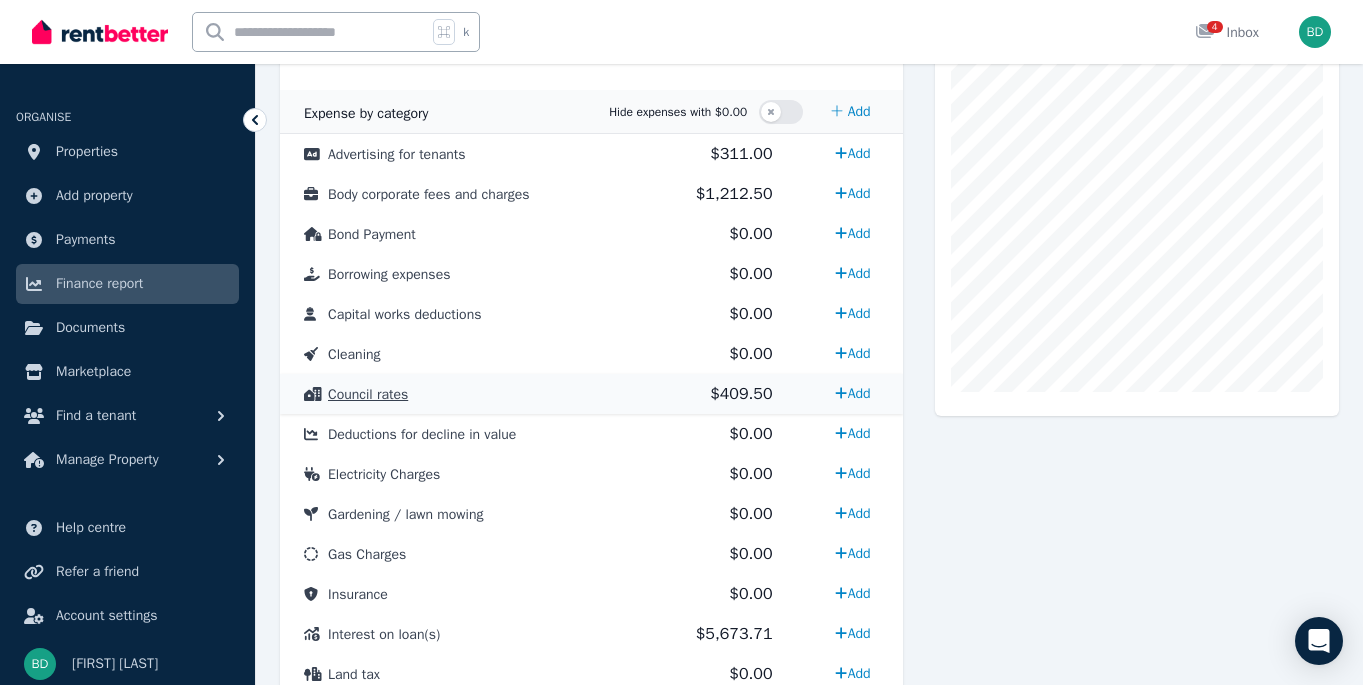 click on "Council rates" at bounding box center (368, 394) 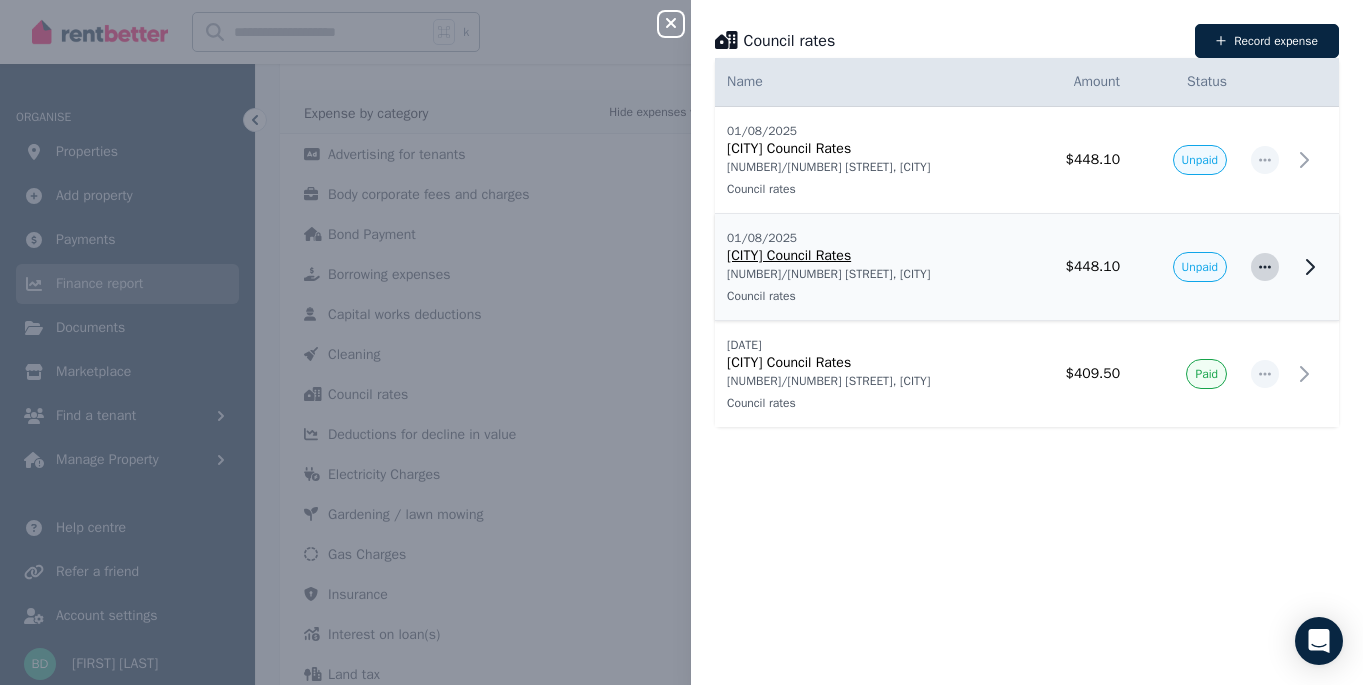 click 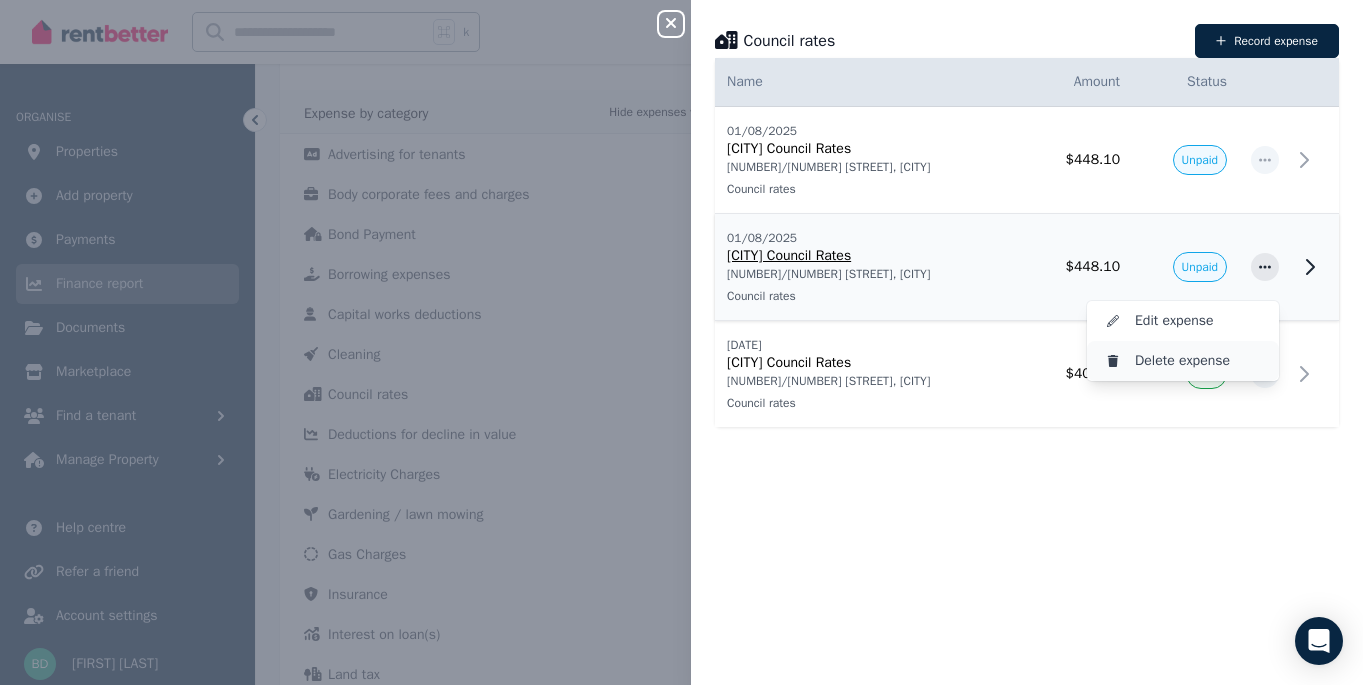 click on "Delete expense" at bounding box center [1199, 361] 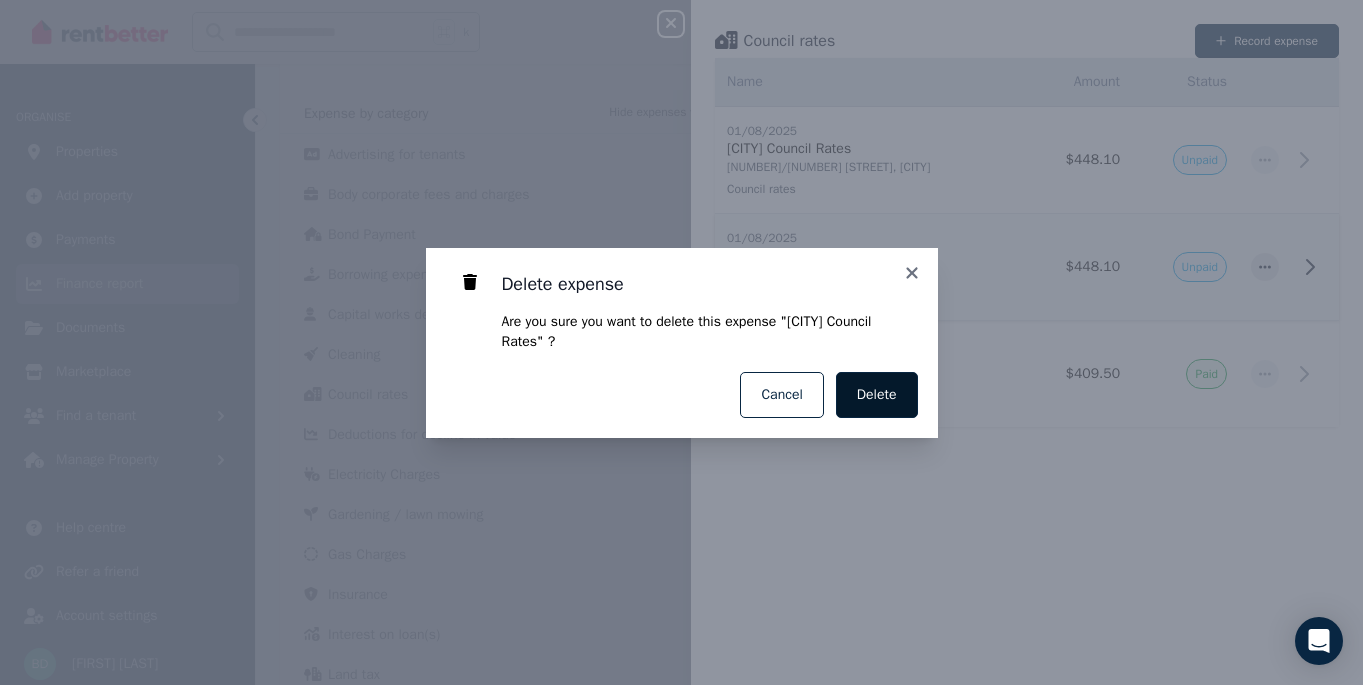 click on "Delete" at bounding box center (877, 395) 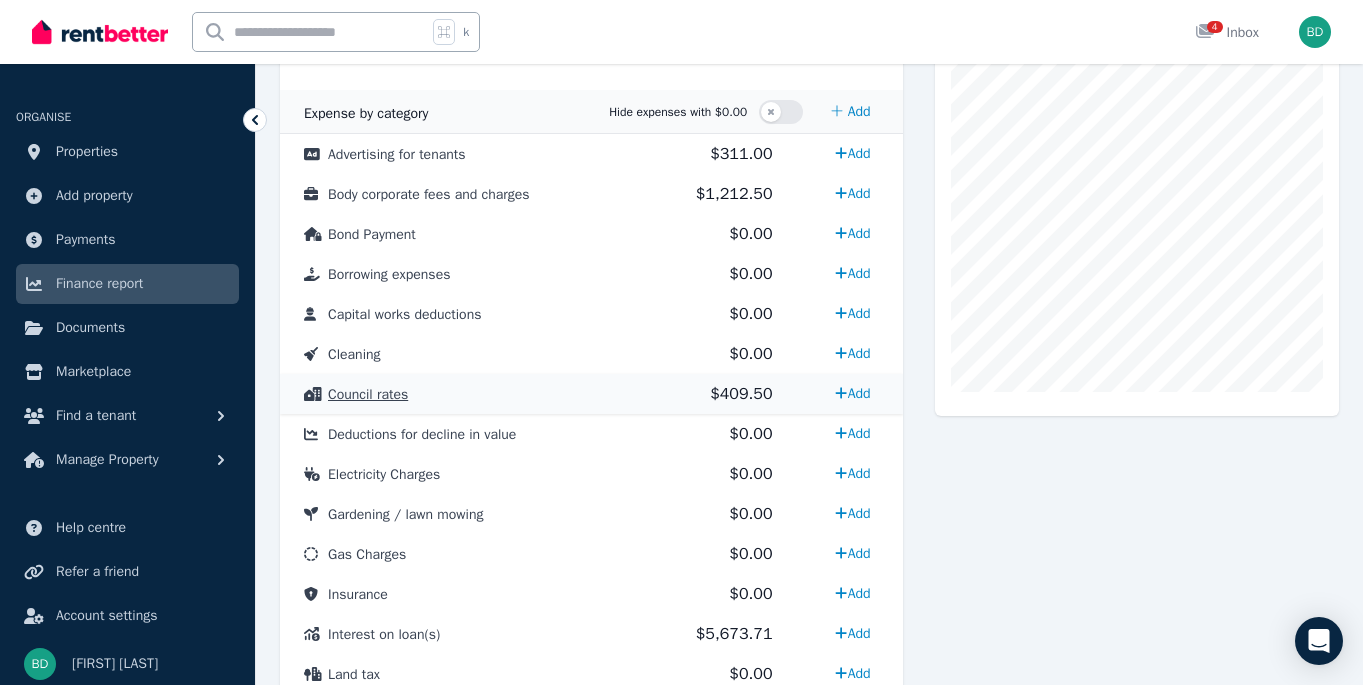 click on "Council rates" at bounding box center [460, 394] 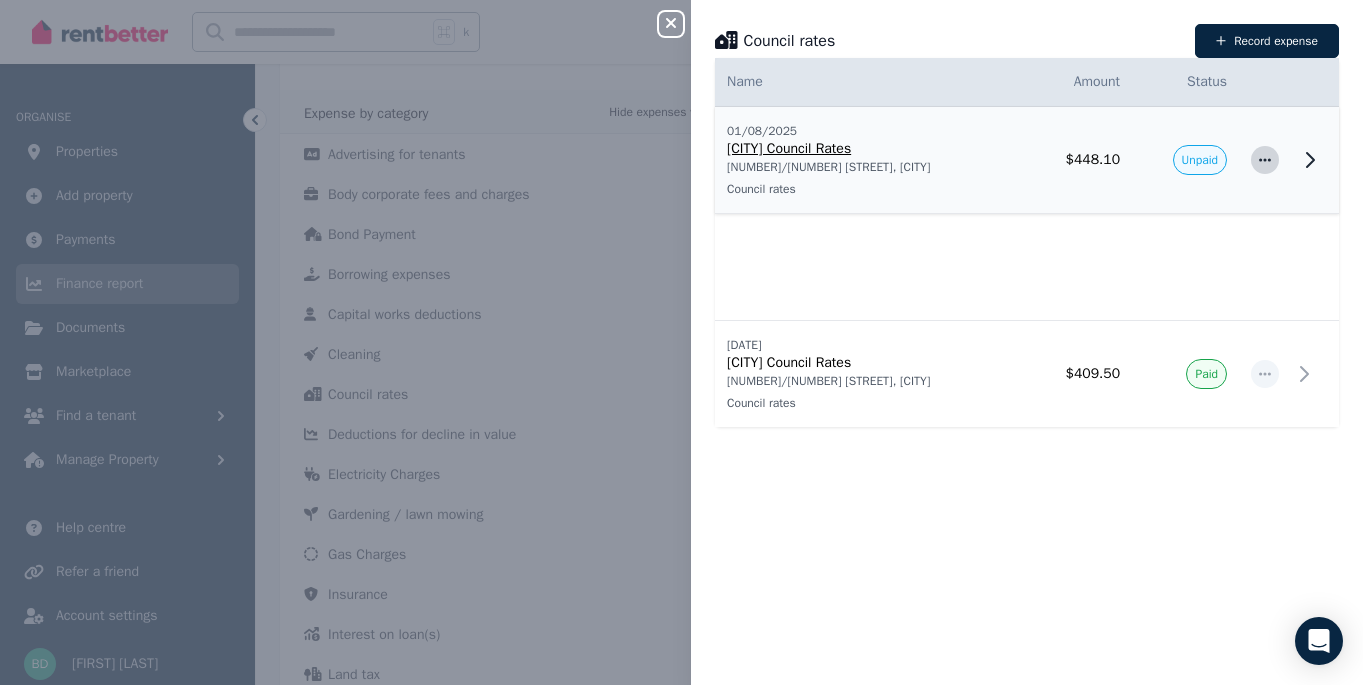 click 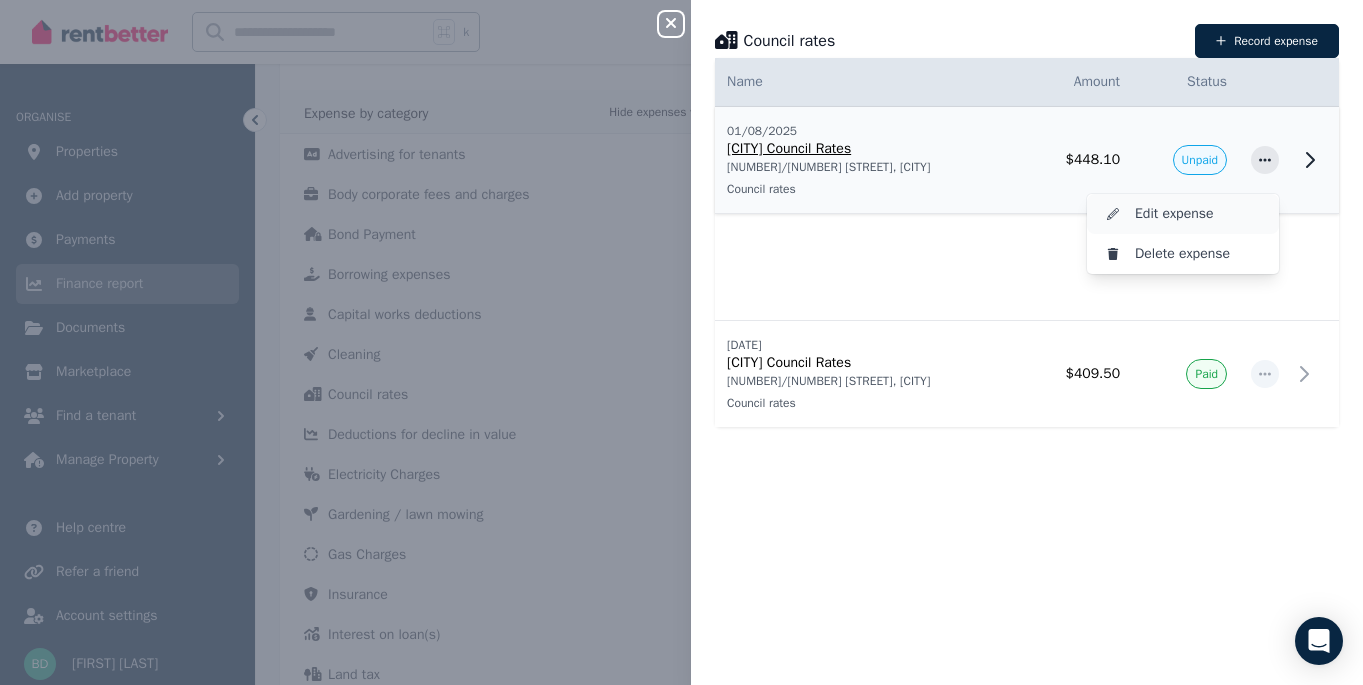 click on "Edit expense" at bounding box center (1199, 214) 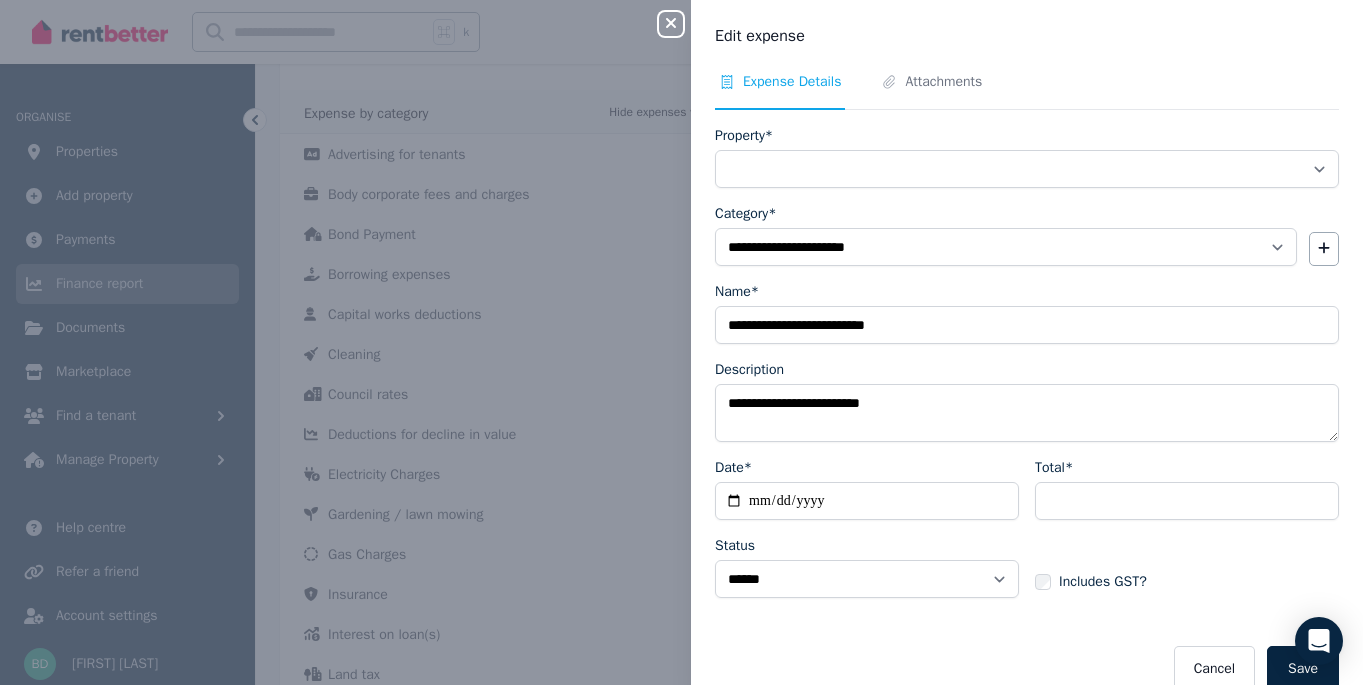 select on "**********" 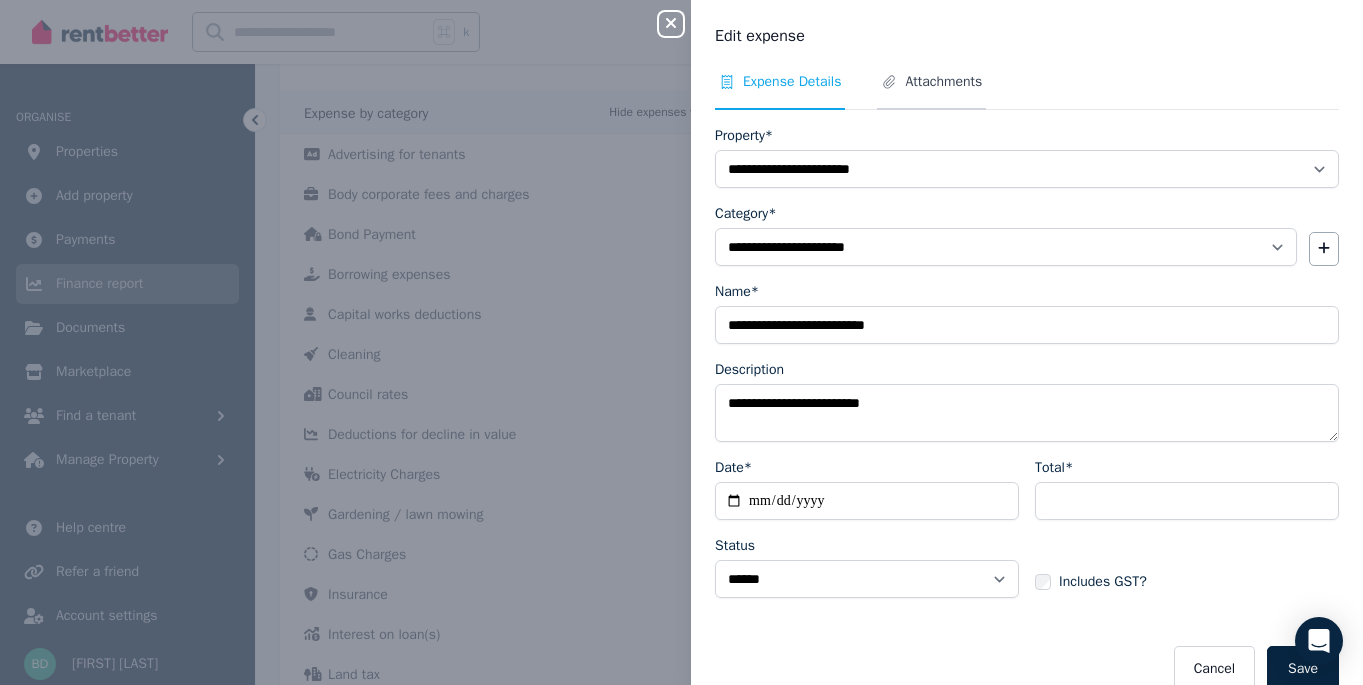 click on "Attachments" at bounding box center (931, 91) 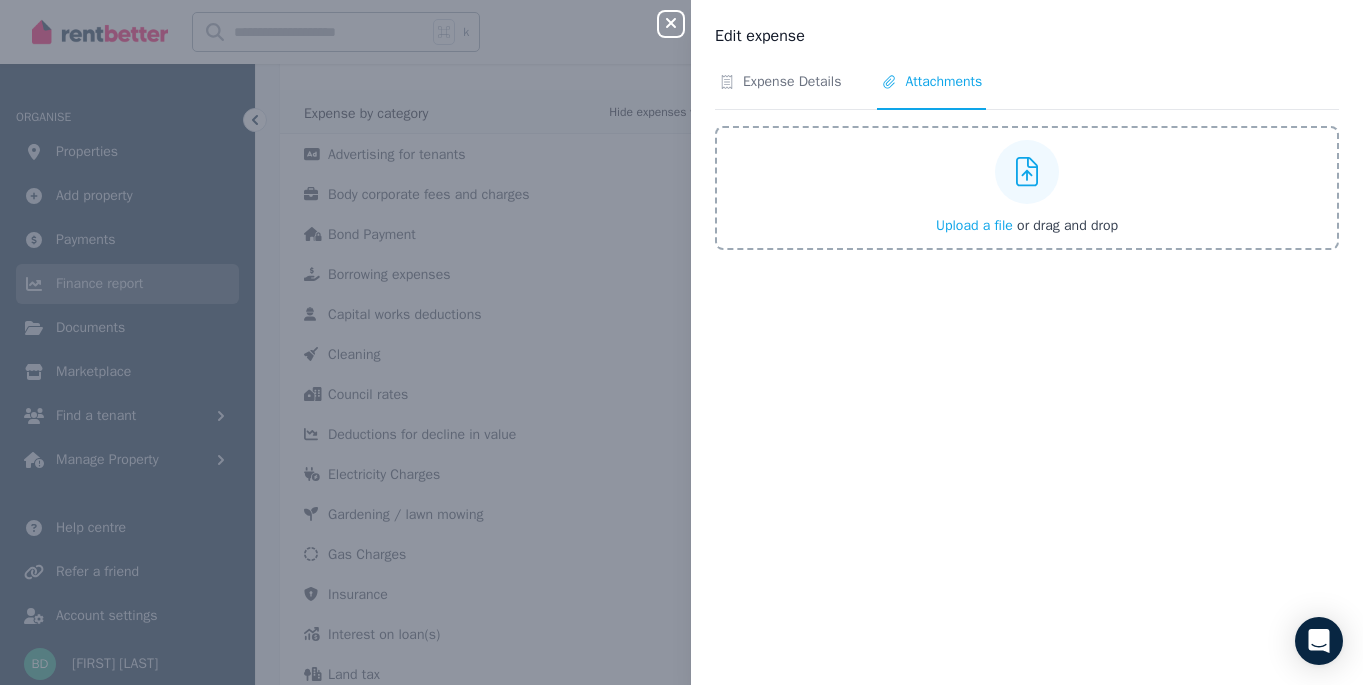click on "Upload a file" at bounding box center (974, 225) 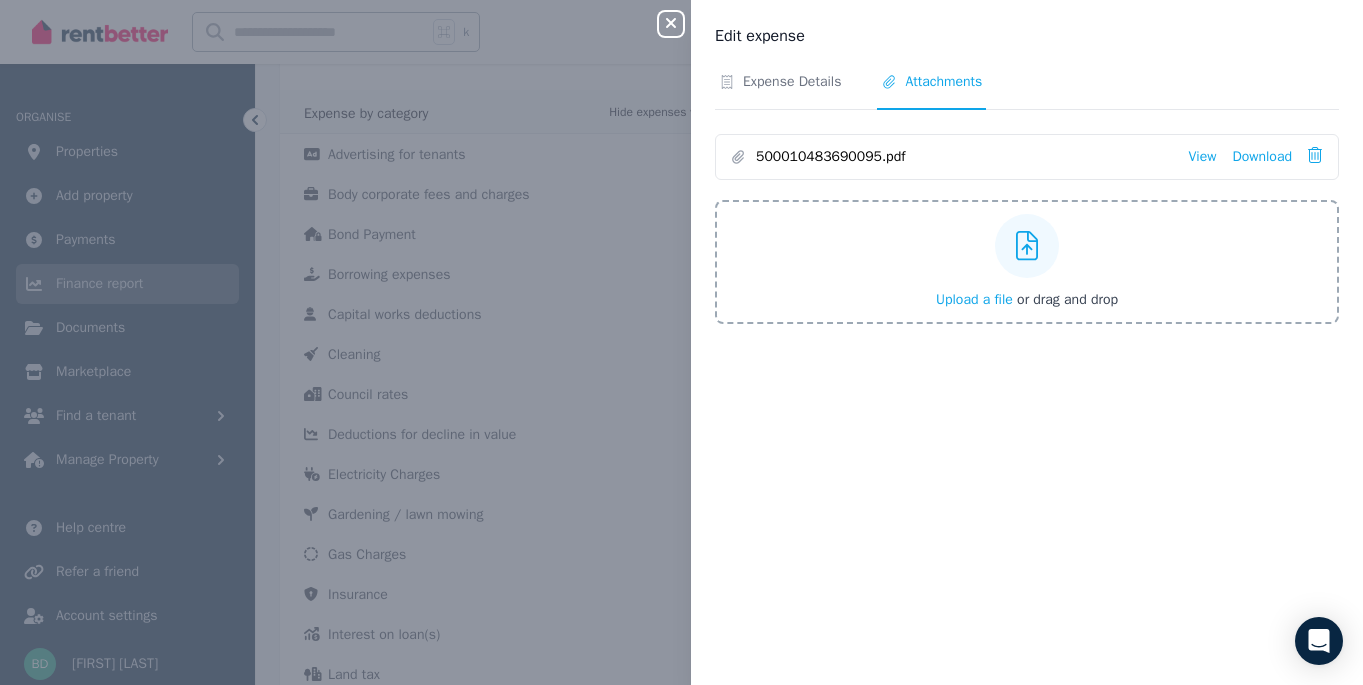 click on "Close panel Edit expense Expense Details Attachments 500010483690095.pdf View Download Upload a file   or drag and drop Uploaded   " 500010483690095.pdf "" at bounding box center (681, 342) 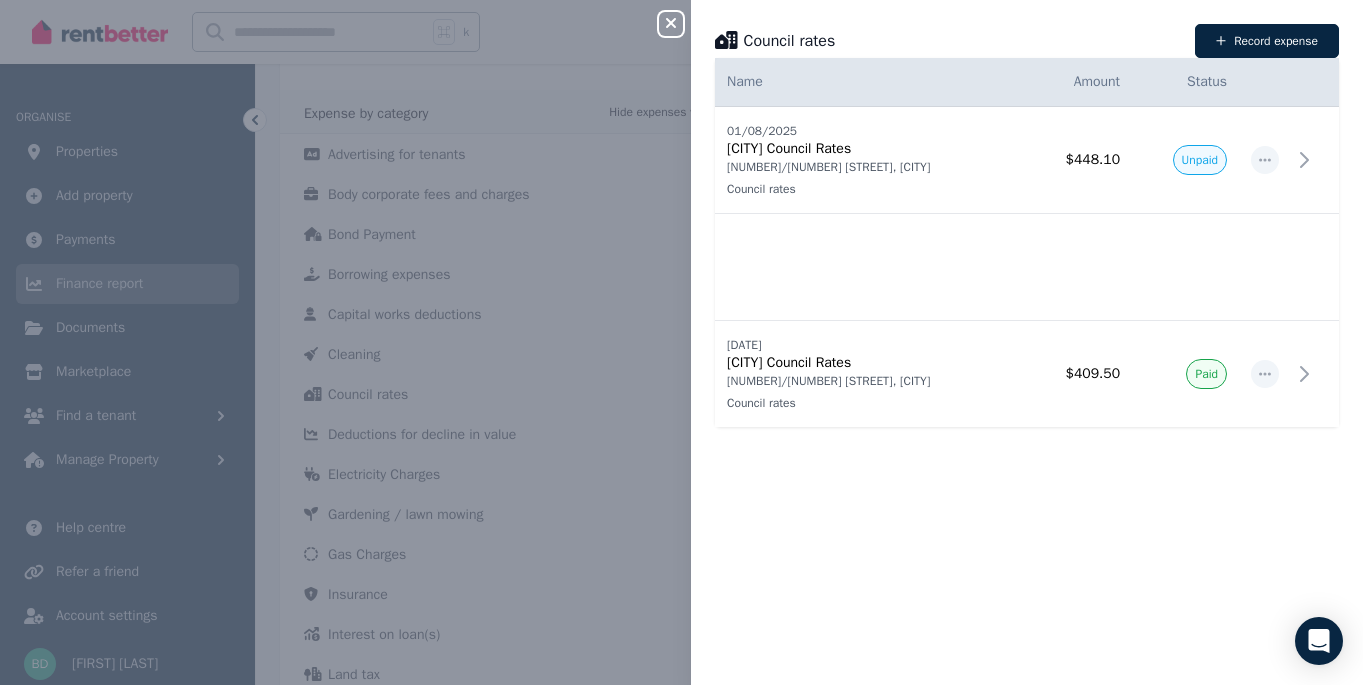click 